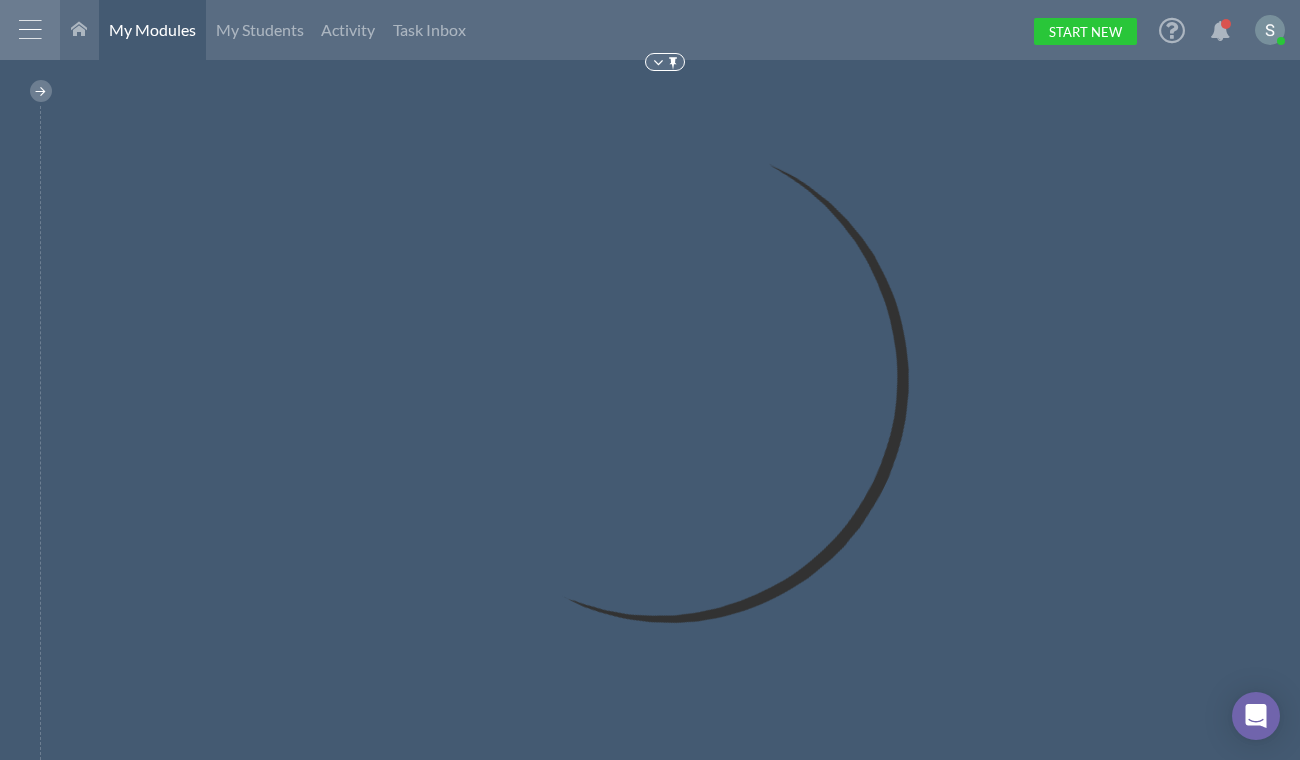 scroll, scrollTop: 0, scrollLeft: 0, axis: both 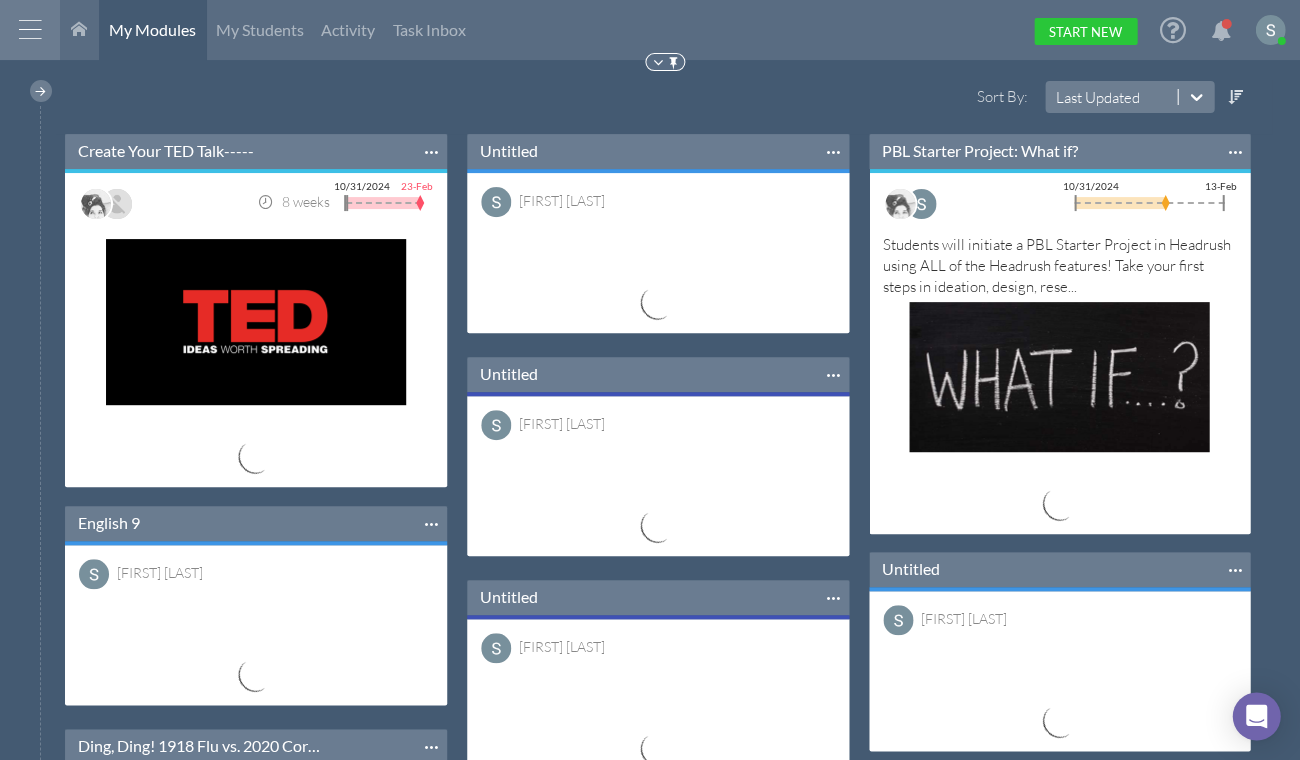 click at bounding box center (30, 30) 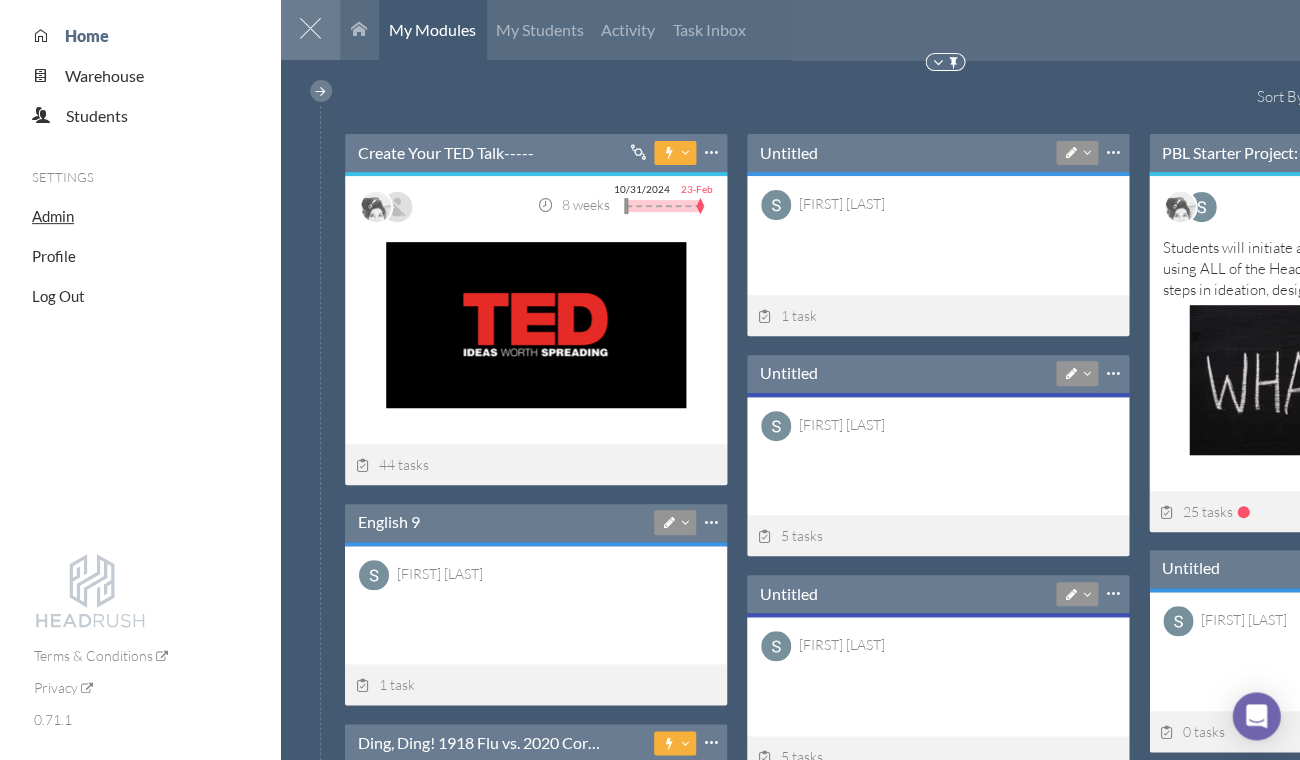 click on "Admin" at bounding box center [53, 216] 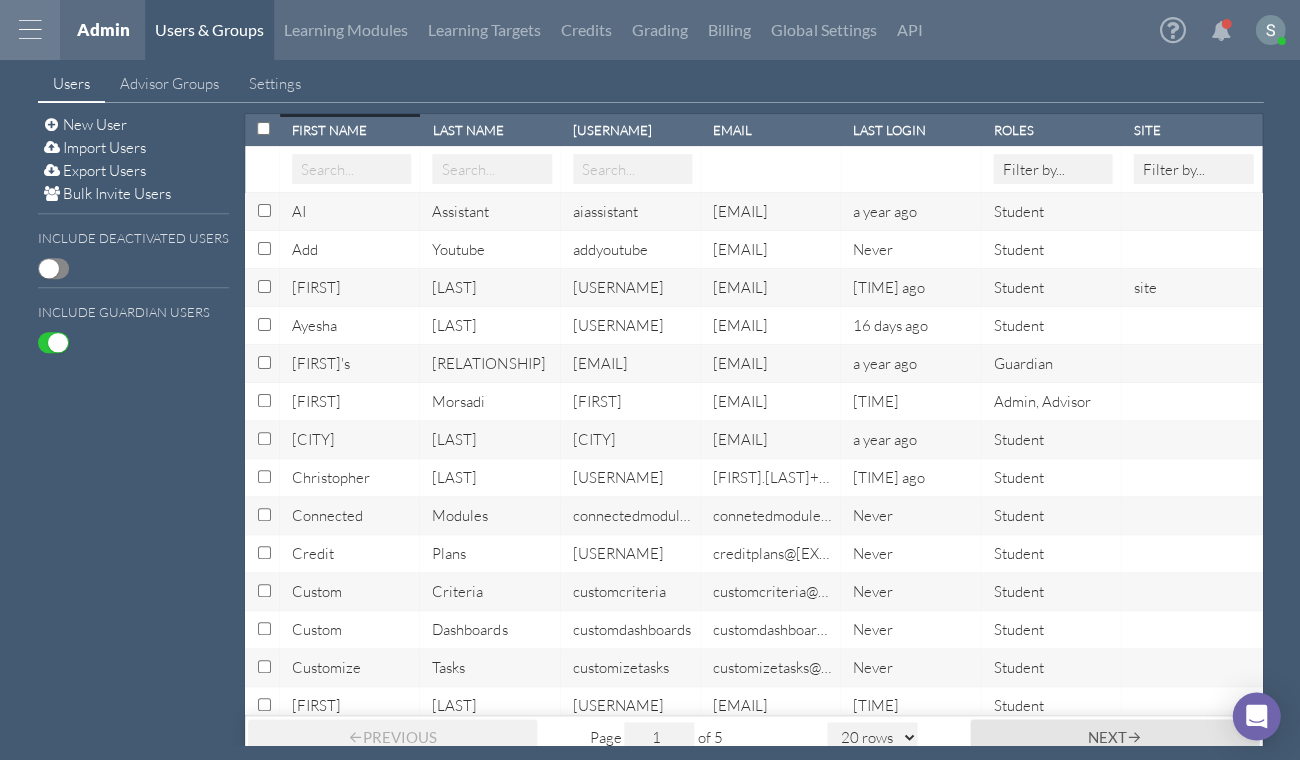 click at bounding box center (30, 30) 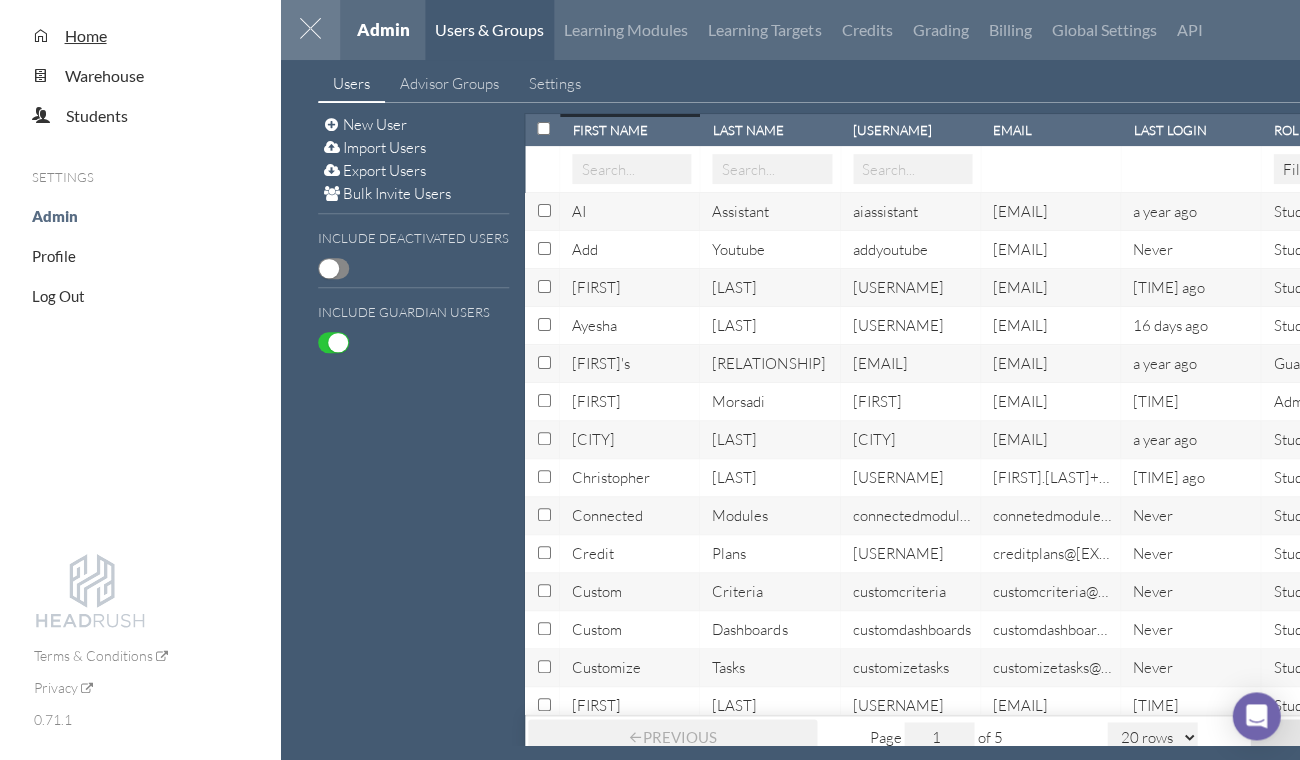 click on "Home" at bounding box center [86, 35] 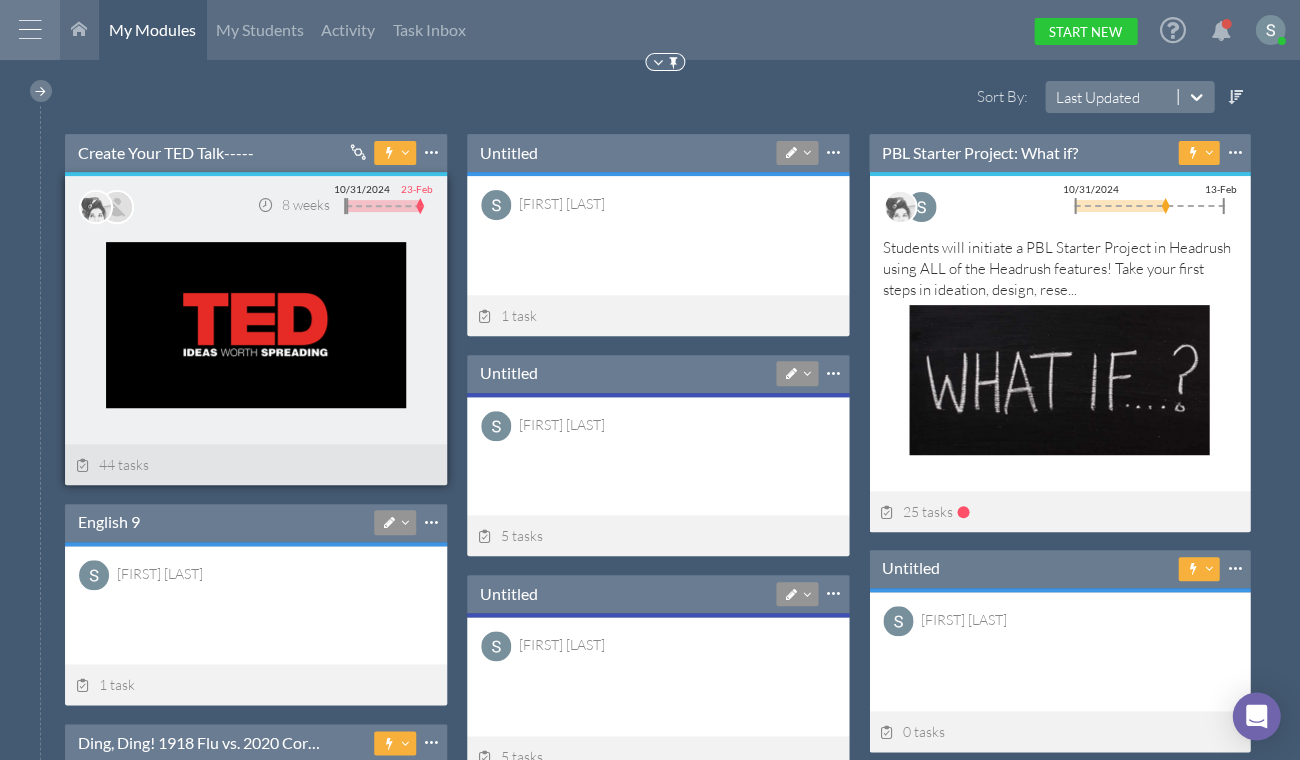 click on "Connected from ([NUMBER]) All of our Sprints Bio Curric Copy of Humanities Seminar English 9 Humanities Seminar Humanities Seminar Project: I Know They Are Speeding Science Journey Umbrella Course Connected to ([NUMBER]) Humanities Seminar Pin to Top Make a copy Warehouse Download as... PDF Importable Module Share" at bounding box center (256, 152) 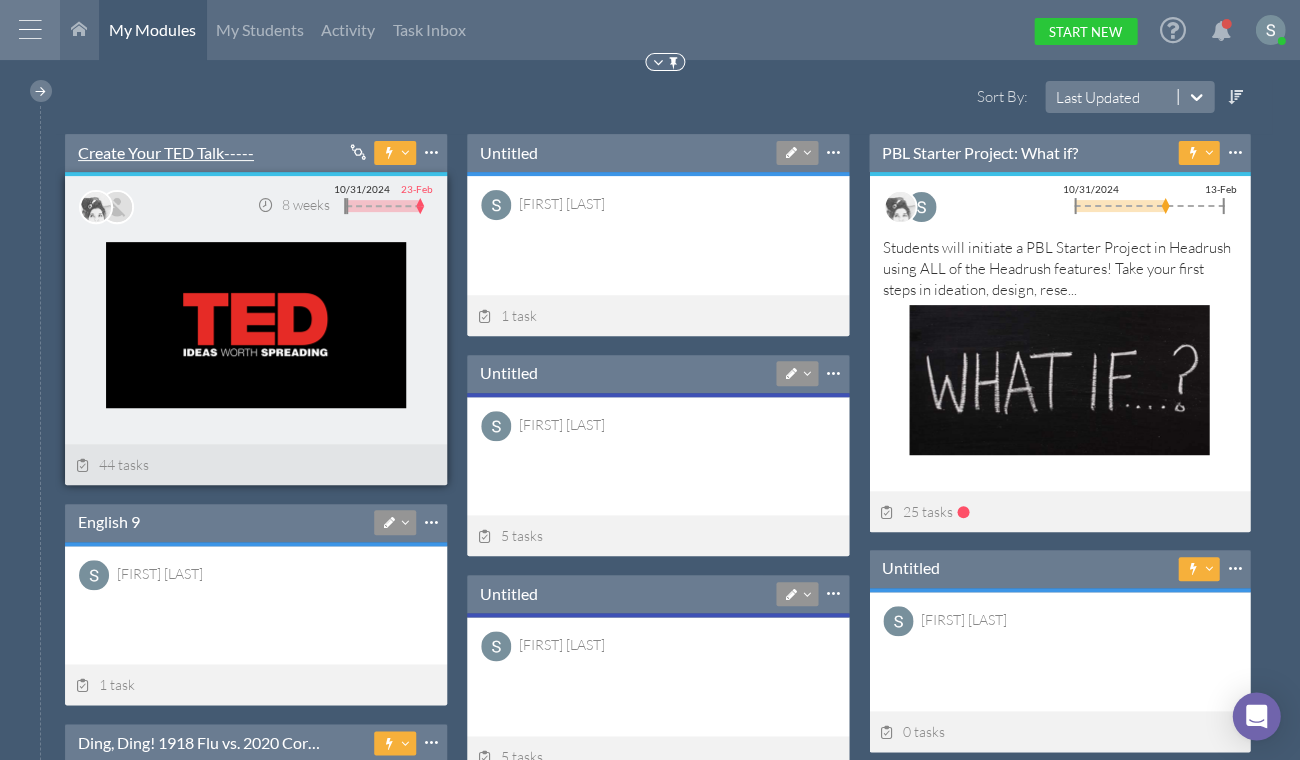 click on "Create Your TED Talk-----" at bounding box center (166, 153) 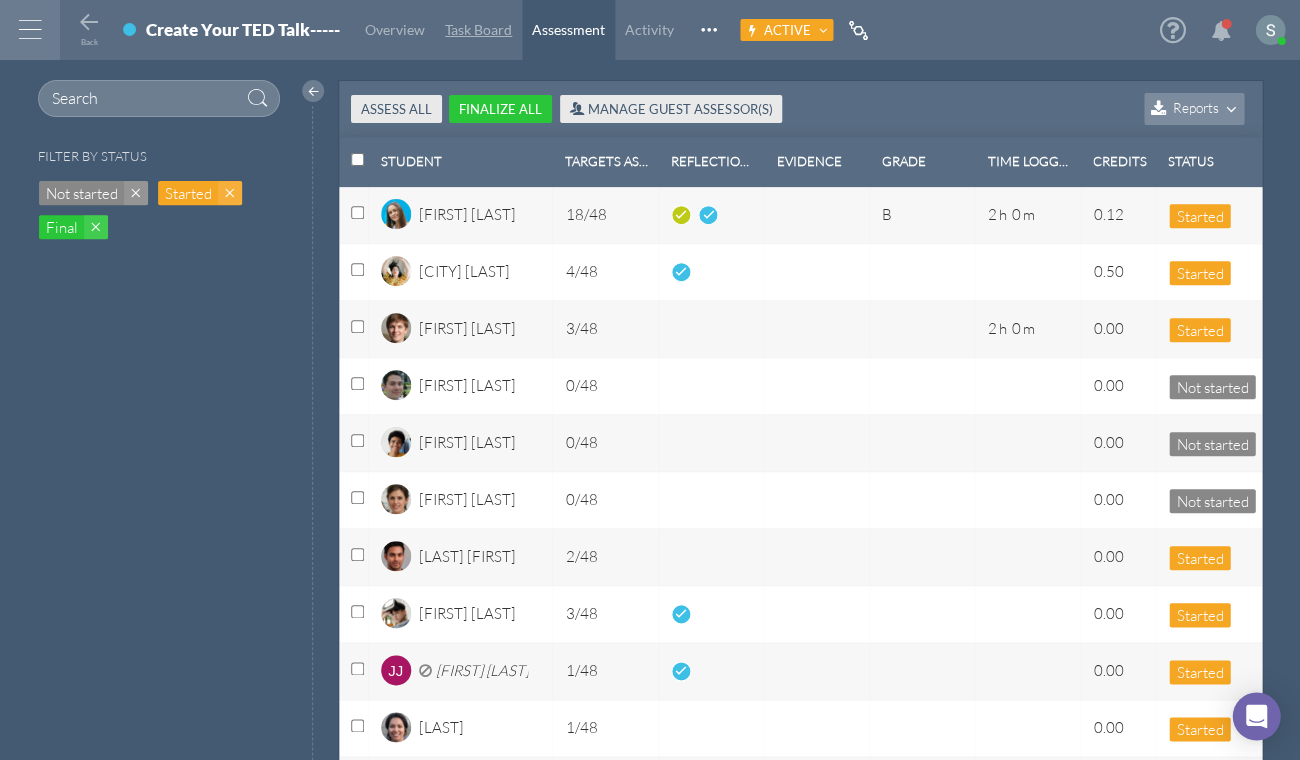 click on "Task Board" at bounding box center (478, 30) 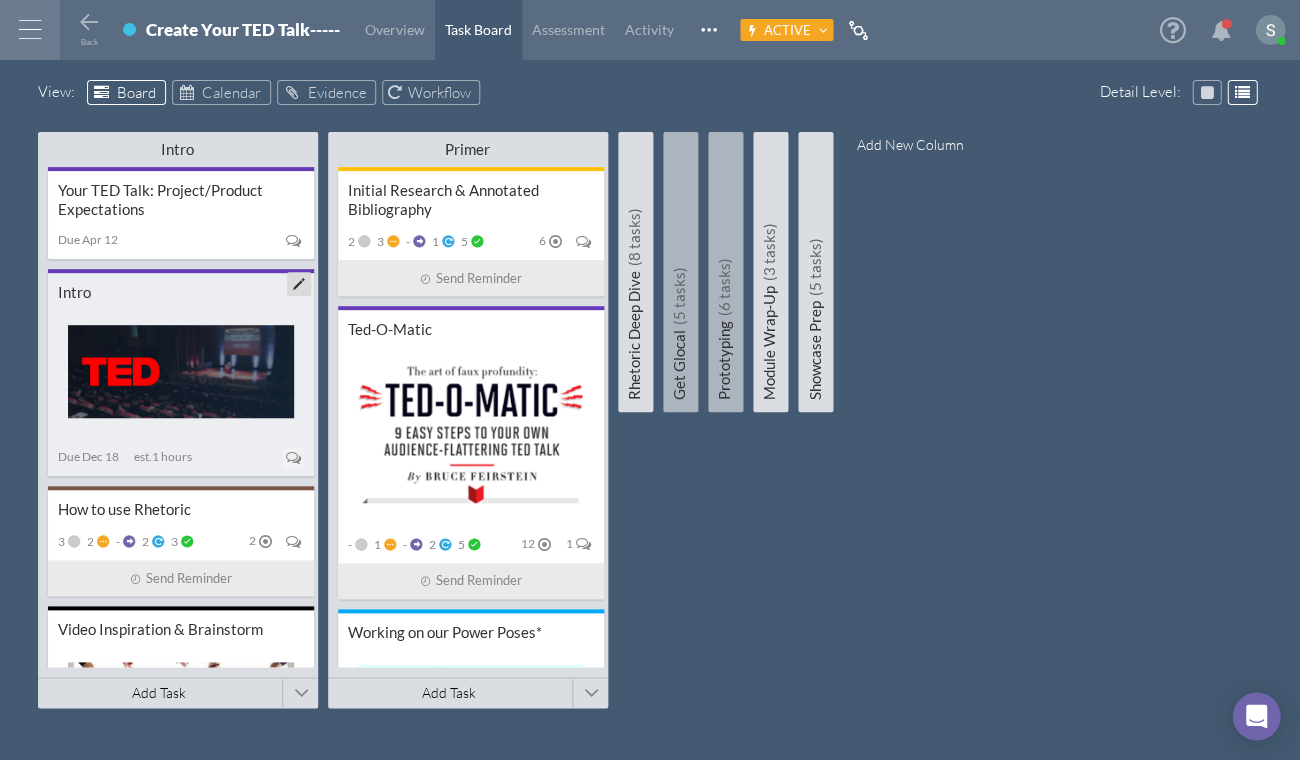 click on "Intro" at bounding box center (181, 292) 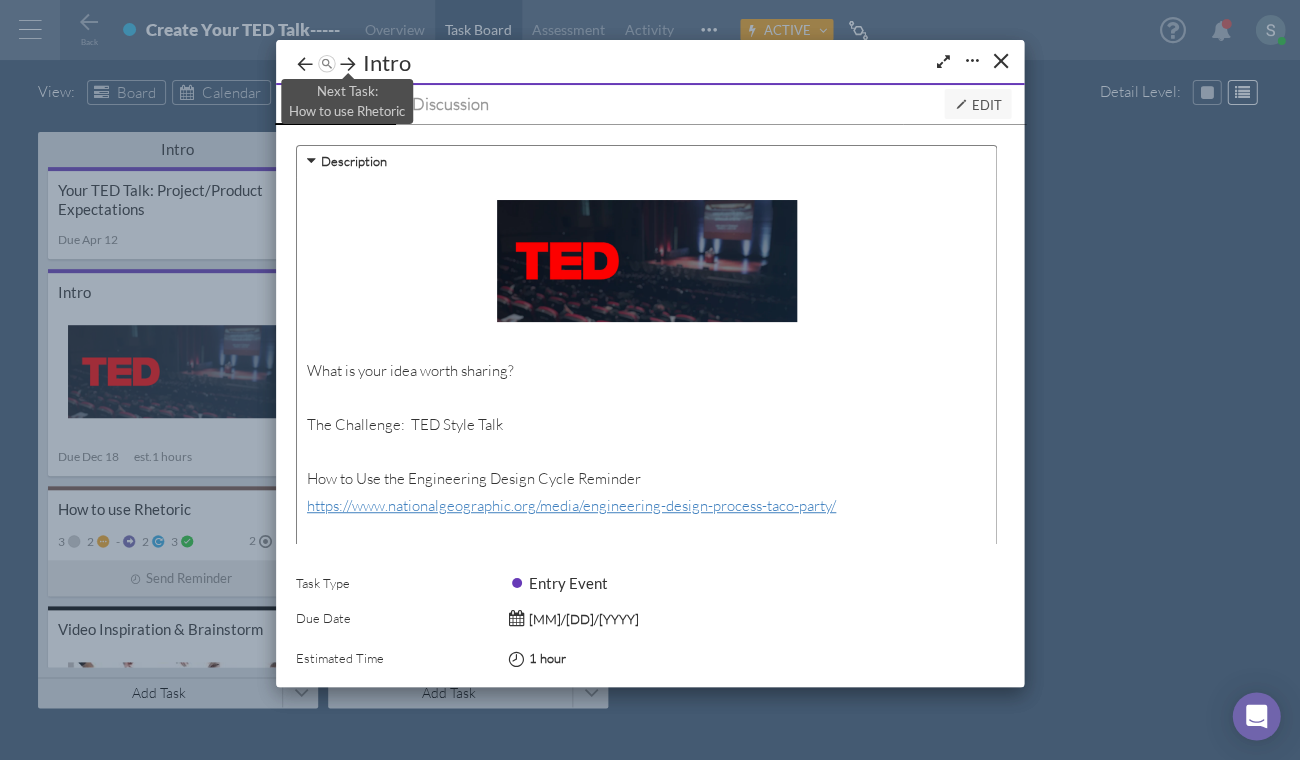 click at bounding box center (348, 64) 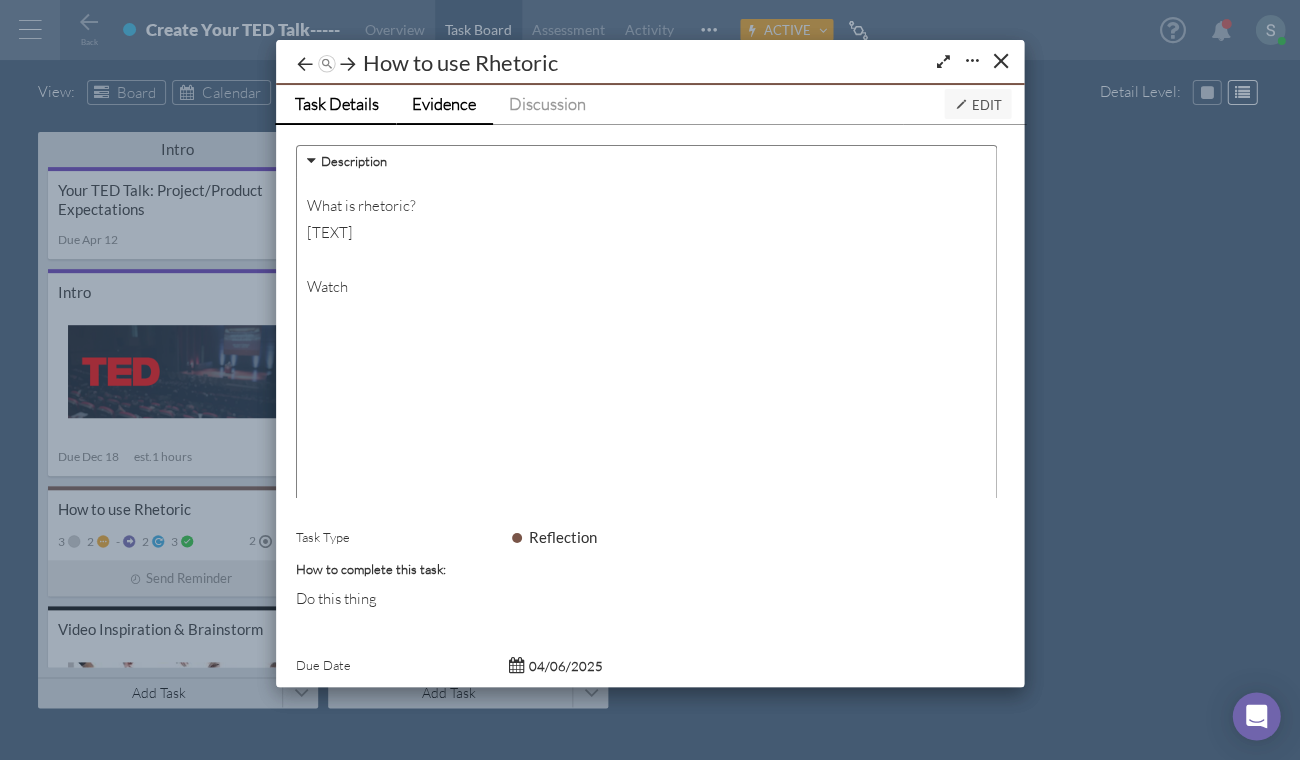 click on "Evidence" at bounding box center (444, 103) 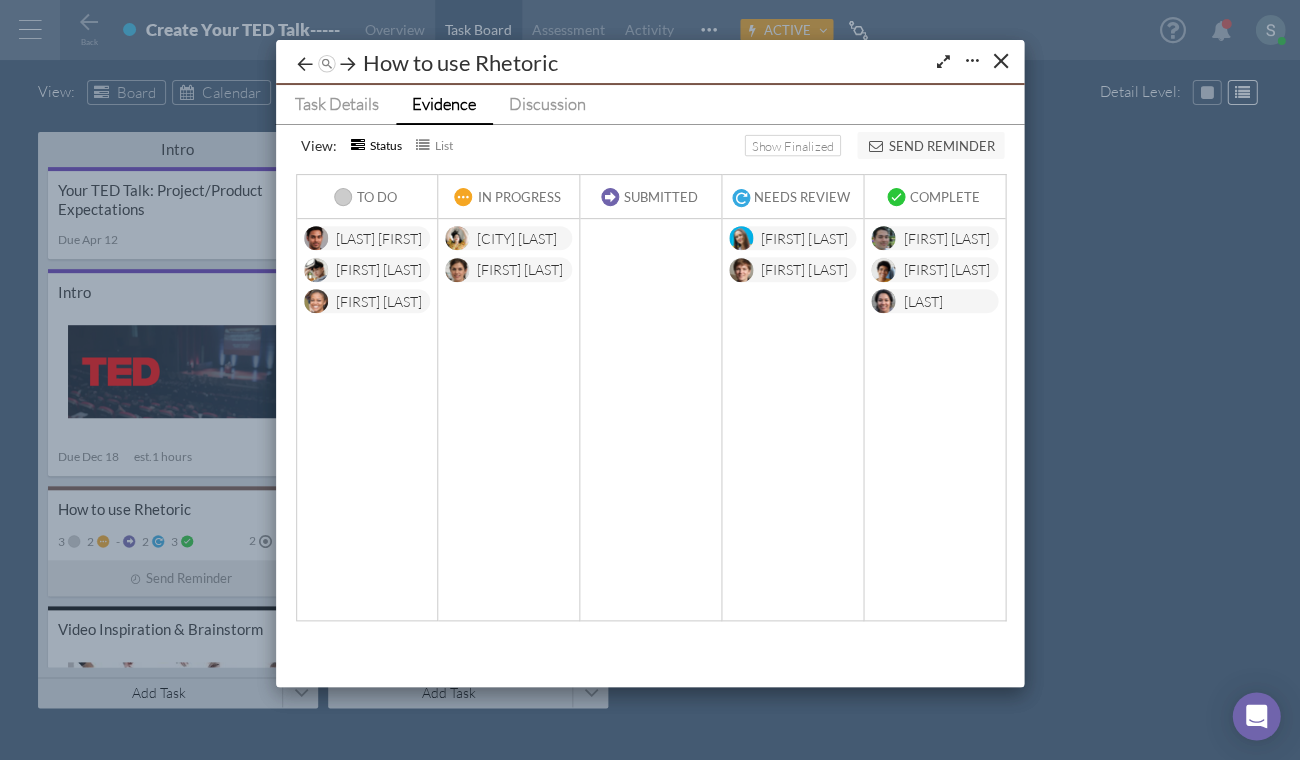 click on "[CITY] [LAST]" at bounding box center [517, 240] 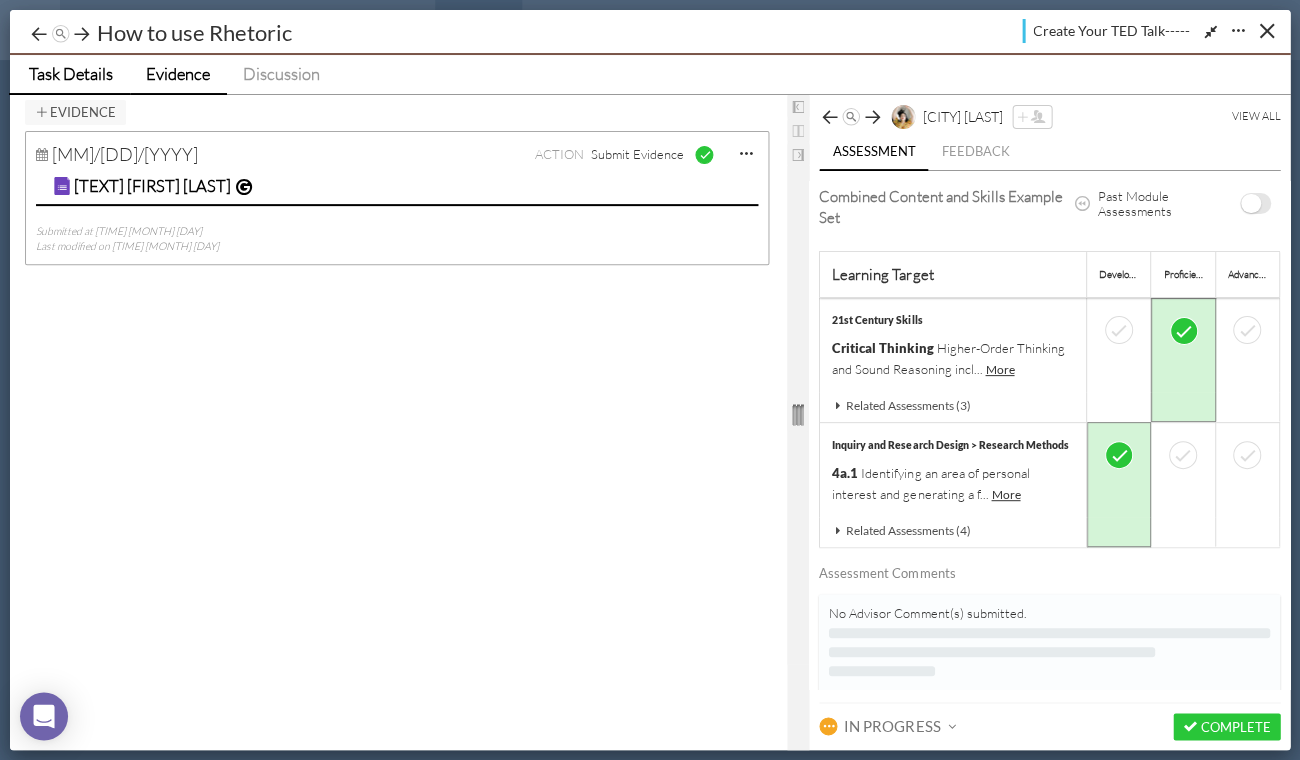 click on "Task Details" at bounding box center [71, 73] 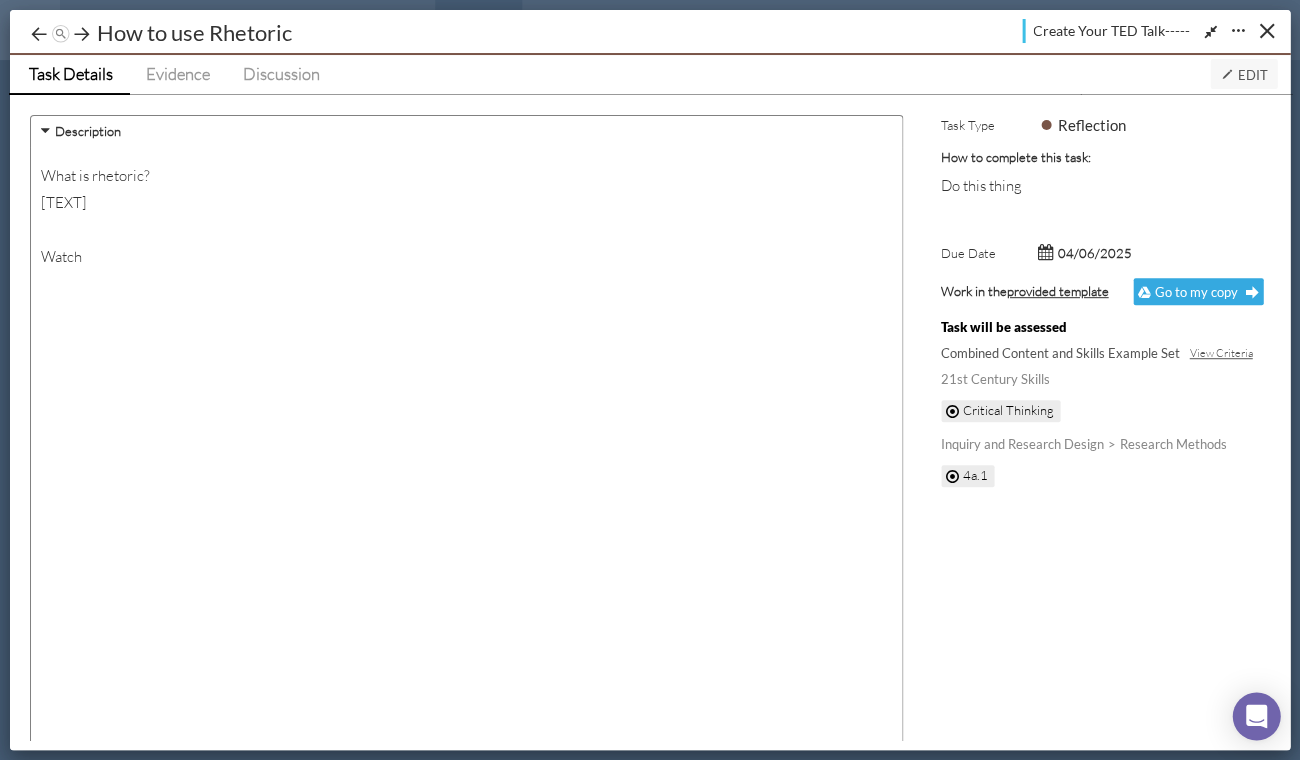click on "Edit" at bounding box center [1243, 74] 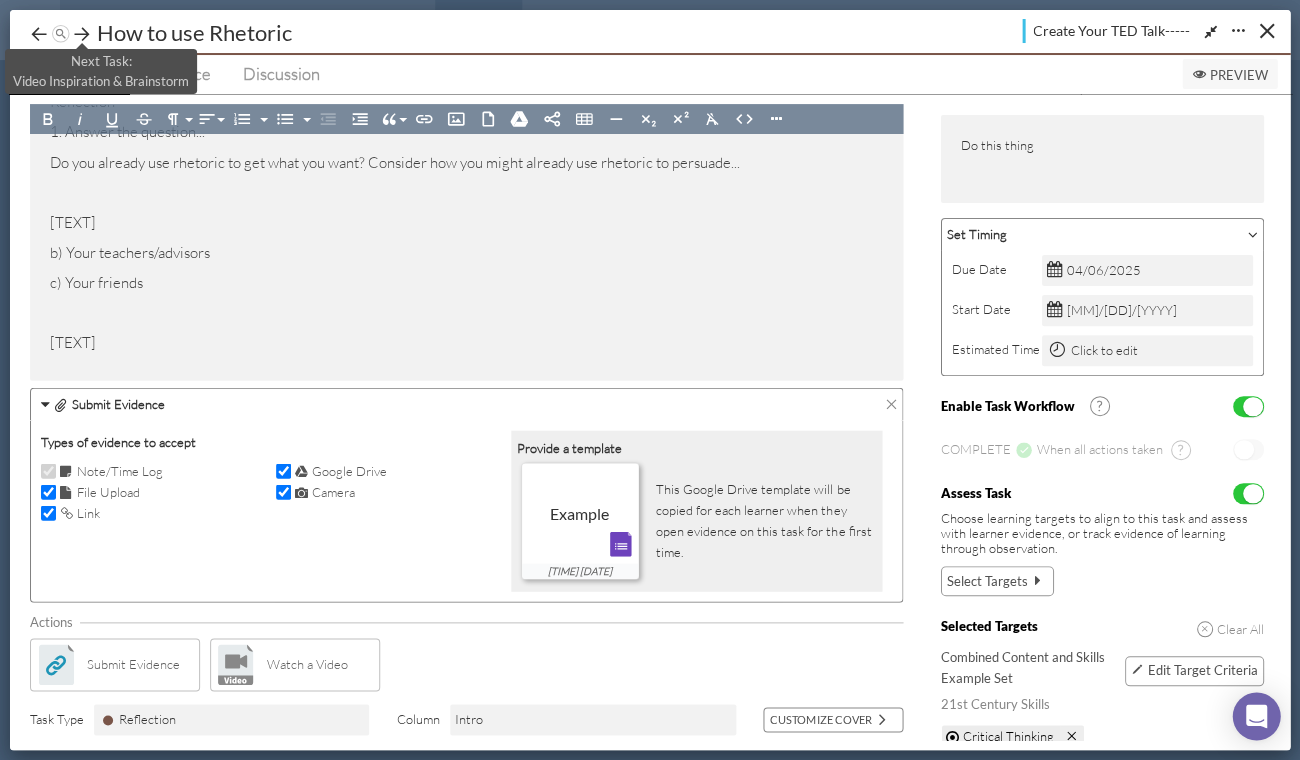 click at bounding box center (82, 34) 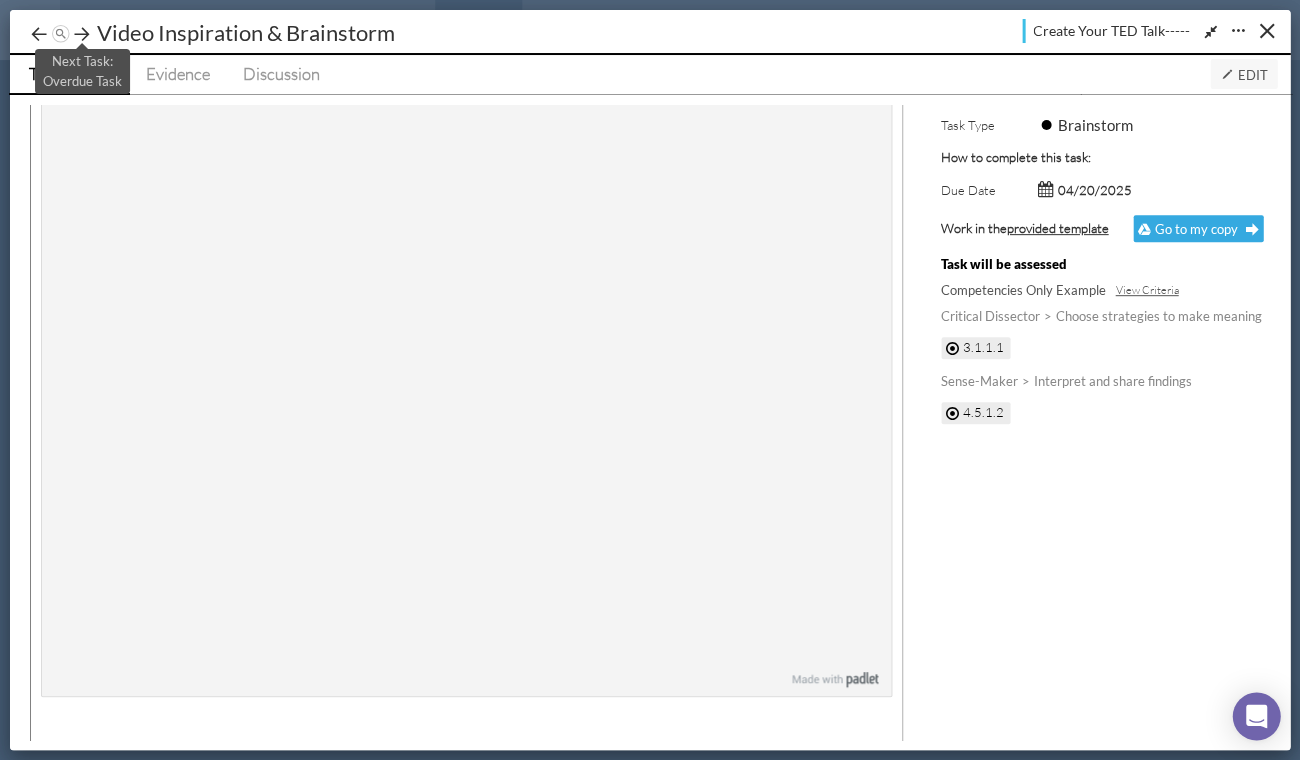 click at bounding box center (82, 34) 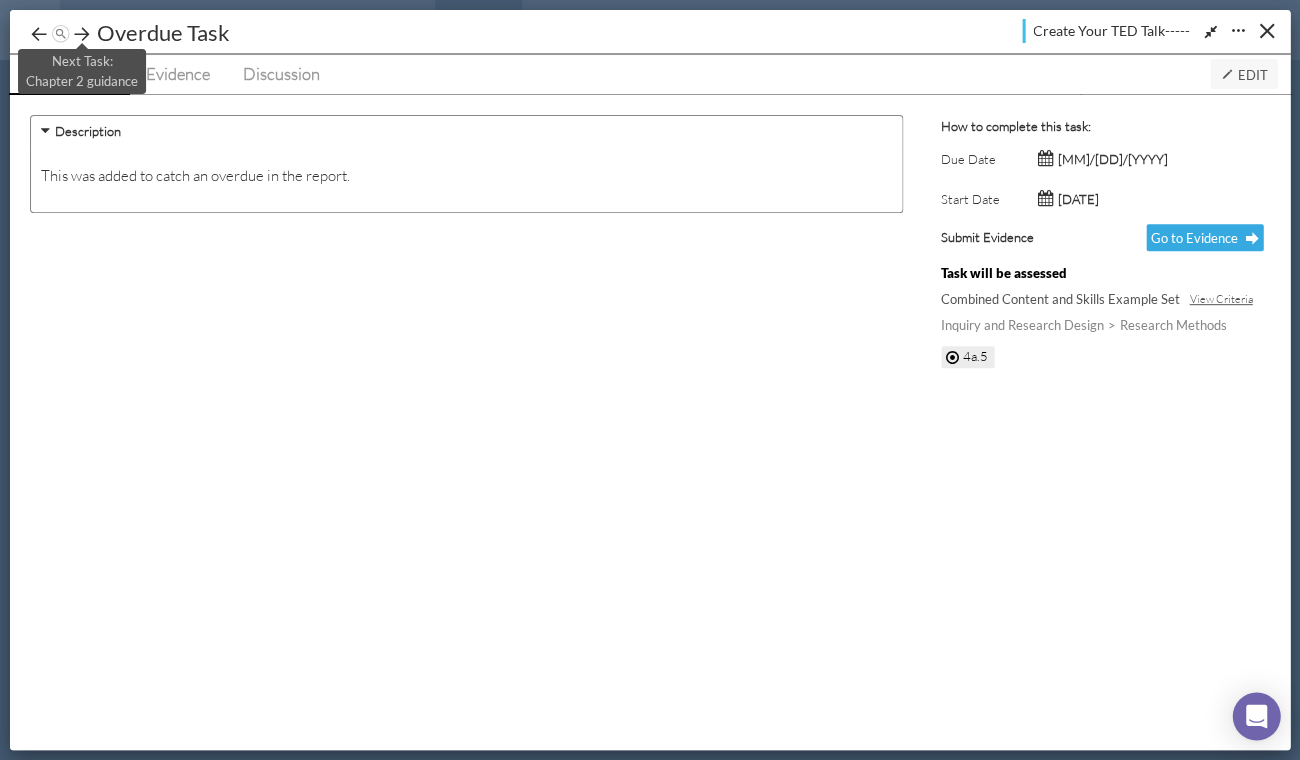 click at bounding box center [82, 34] 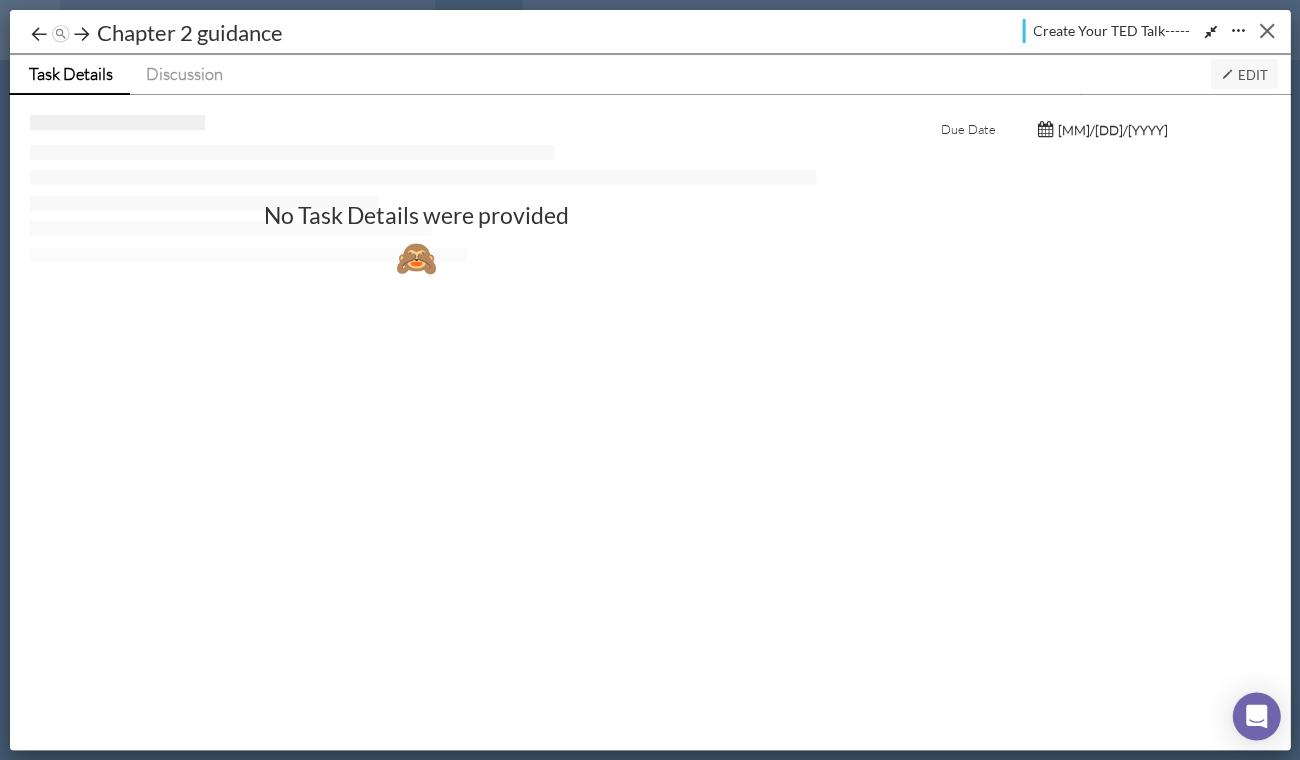 click at bounding box center (1266, 30) 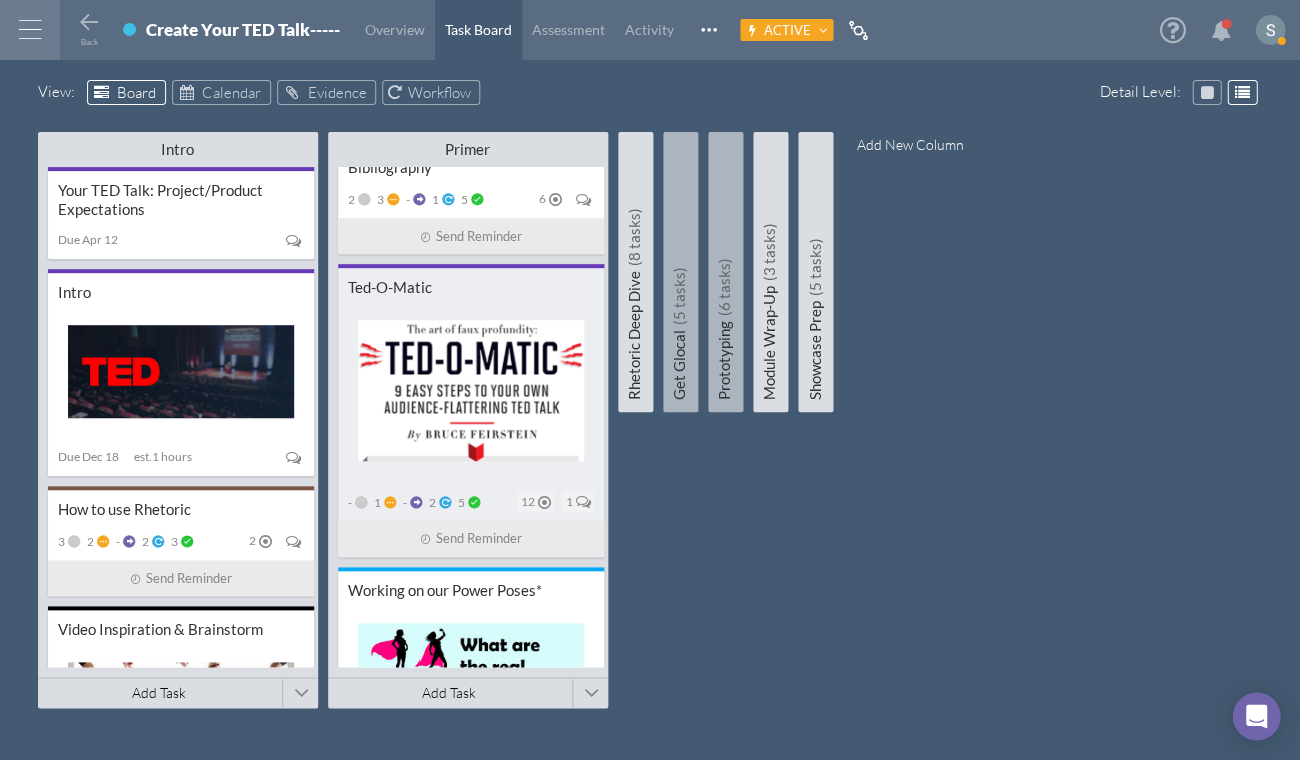 scroll, scrollTop: 385, scrollLeft: 0, axis: vertical 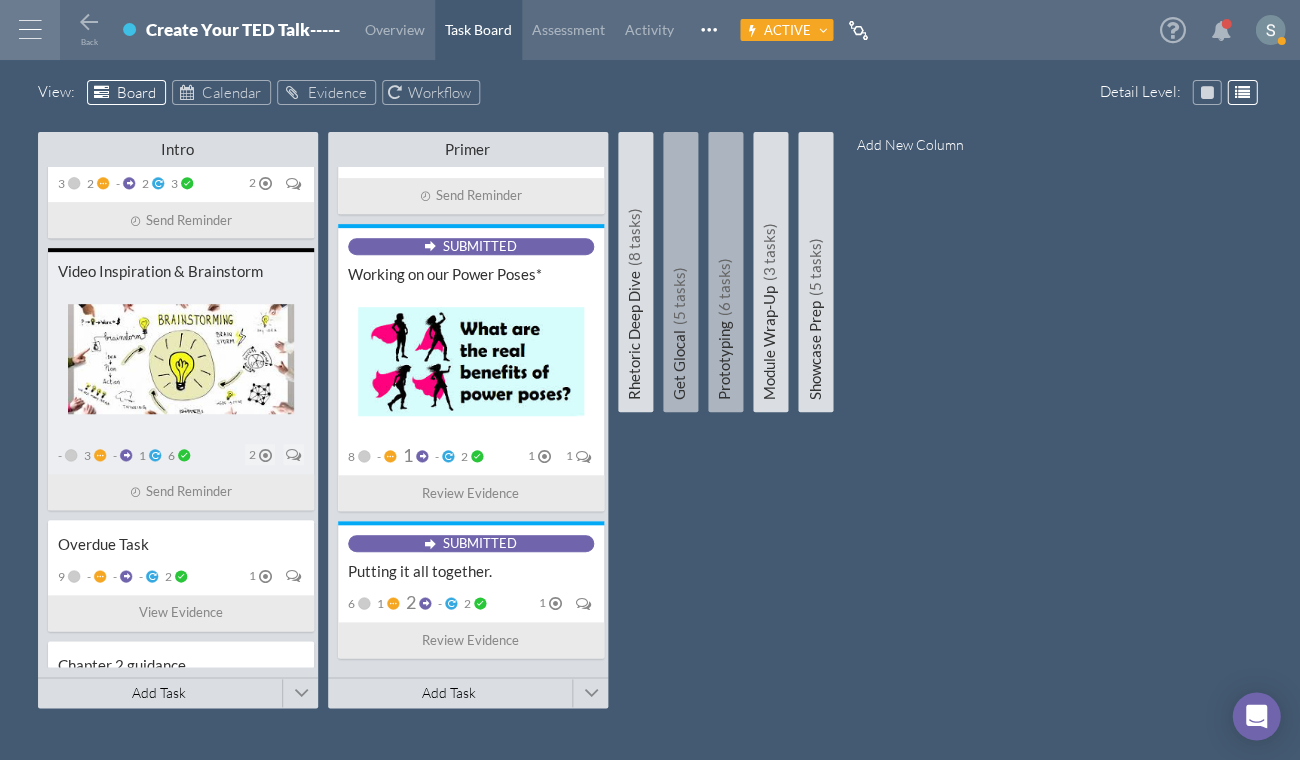 click on "Video Inspiration & Brainstorm - 3 - 1 6 2 Send Reminder" at bounding box center (181, 378) 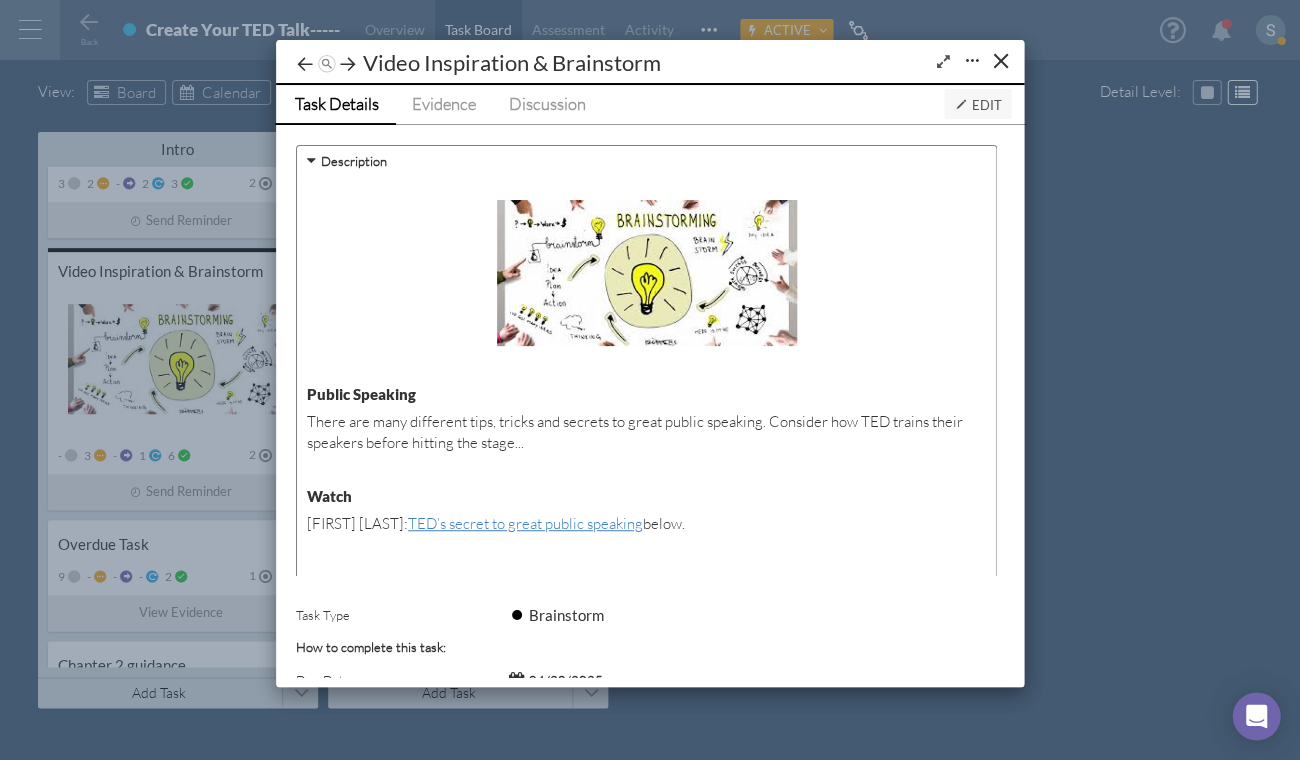 click at bounding box center (943, 61) 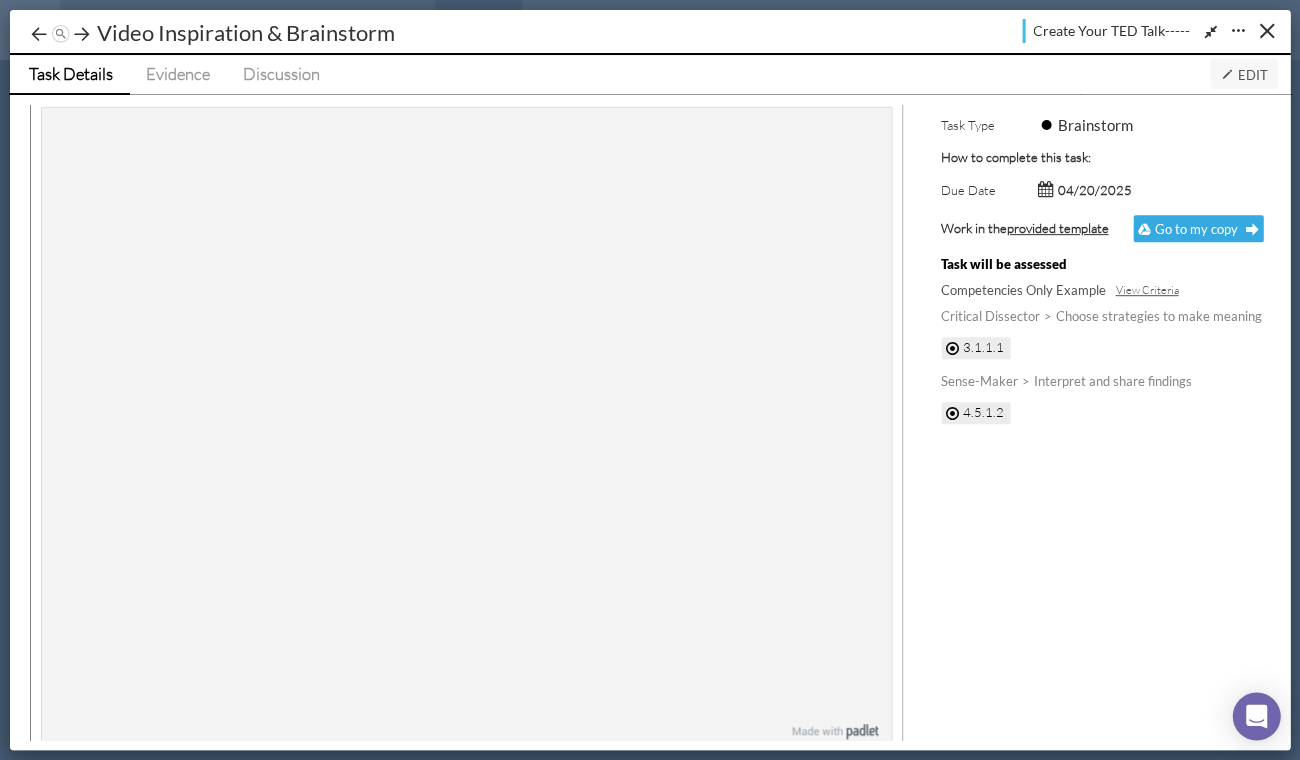 scroll, scrollTop: 1389, scrollLeft: 0, axis: vertical 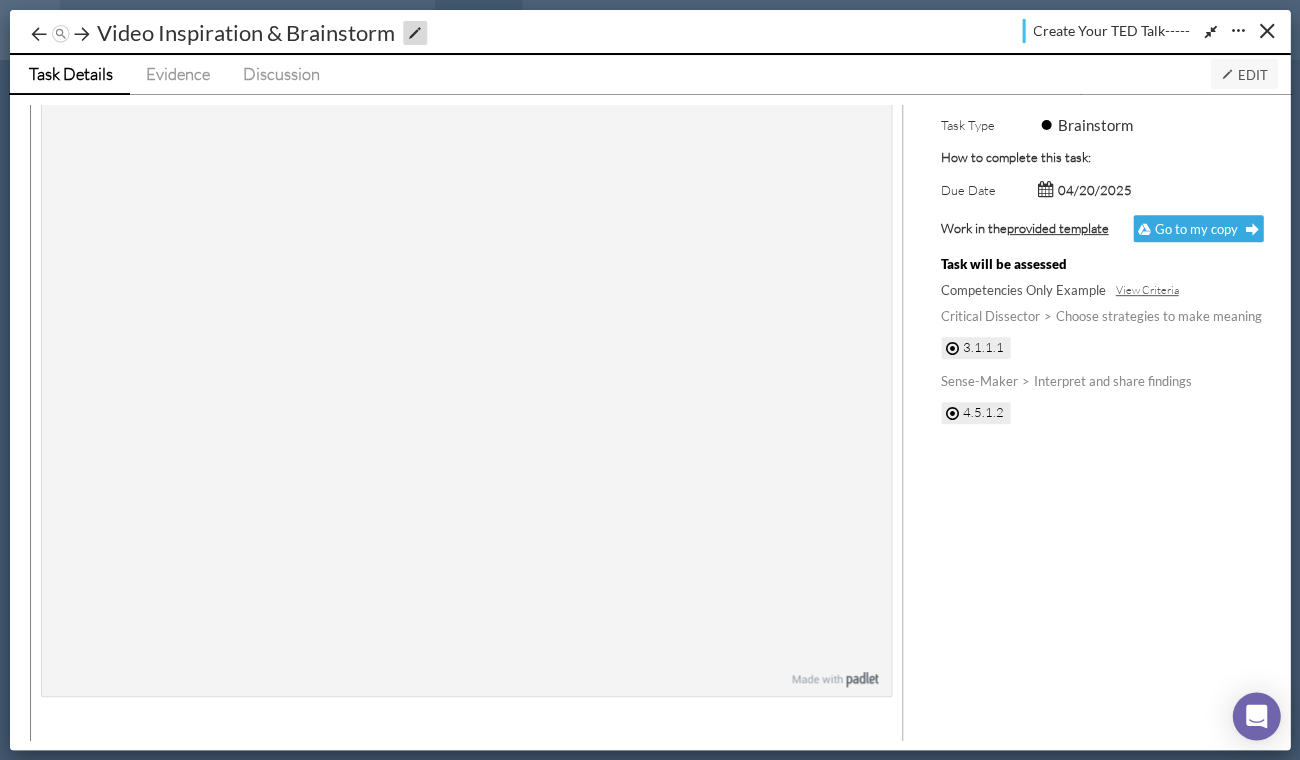click on "Video Inspiration & Brainstorm" at bounding box center [246, 32] 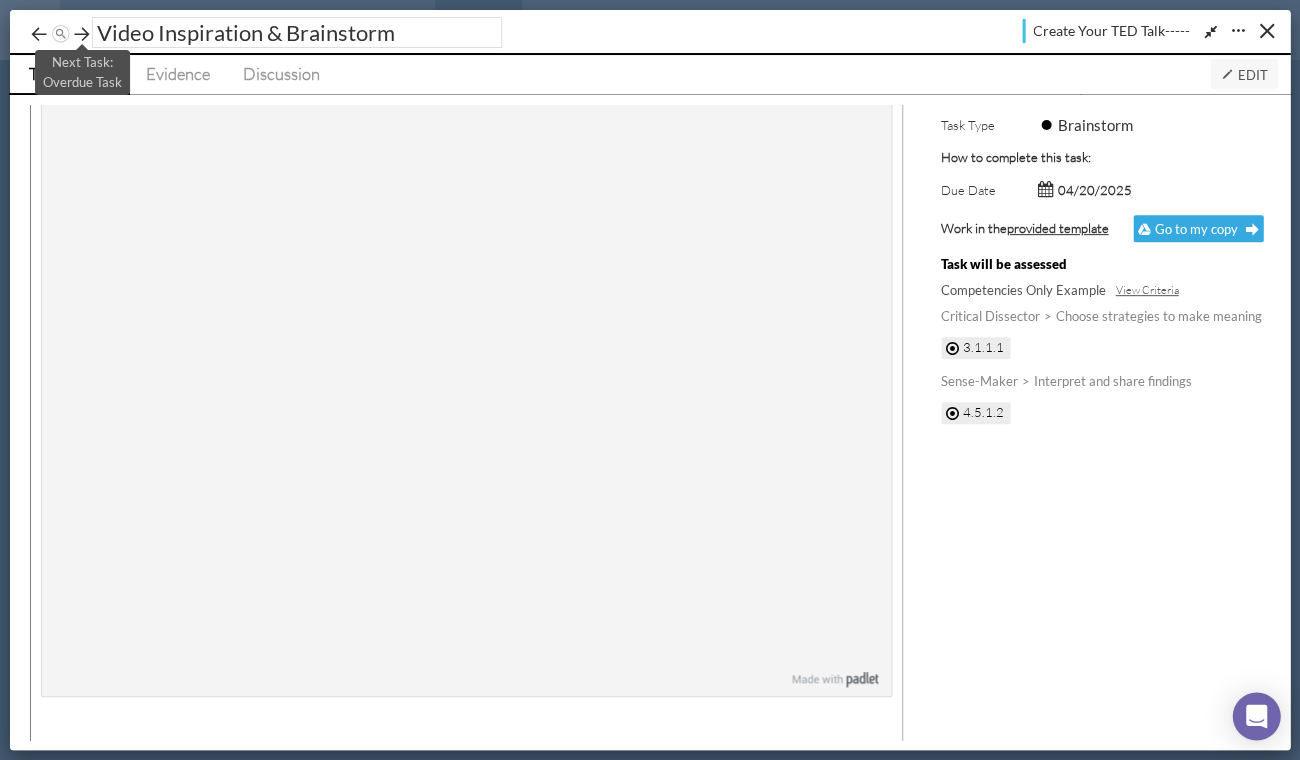 click at bounding box center (82, 34) 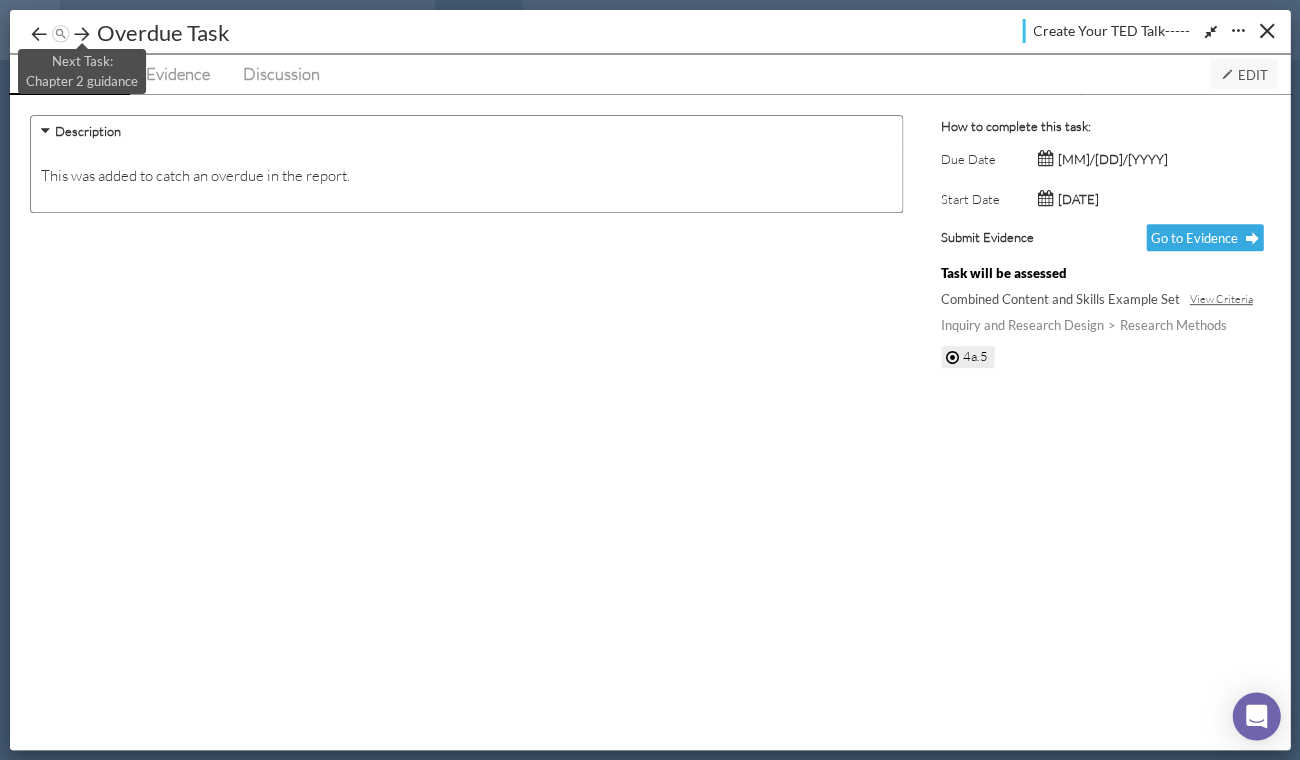 click at bounding box center (82, 34) 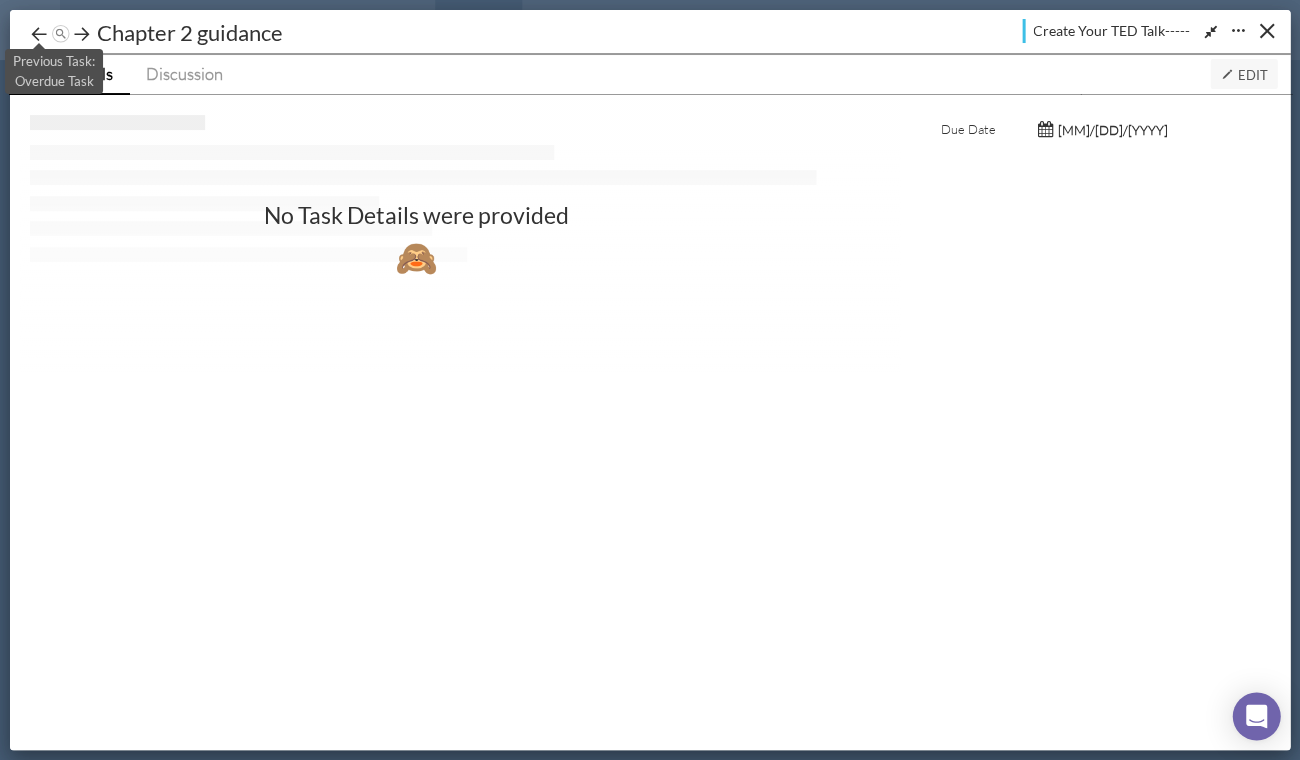 click at bounding box center [39, 34] 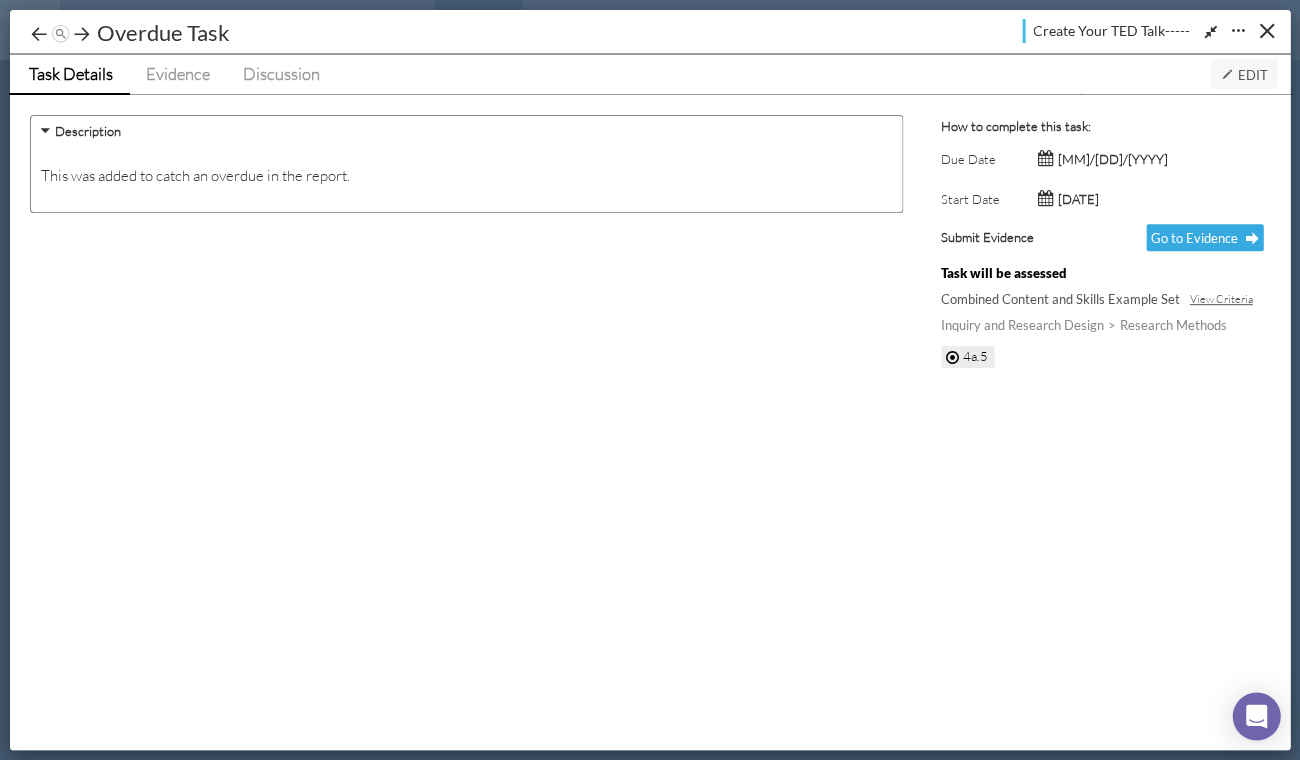 click on "Edit" at bounding box center [1243, 75] 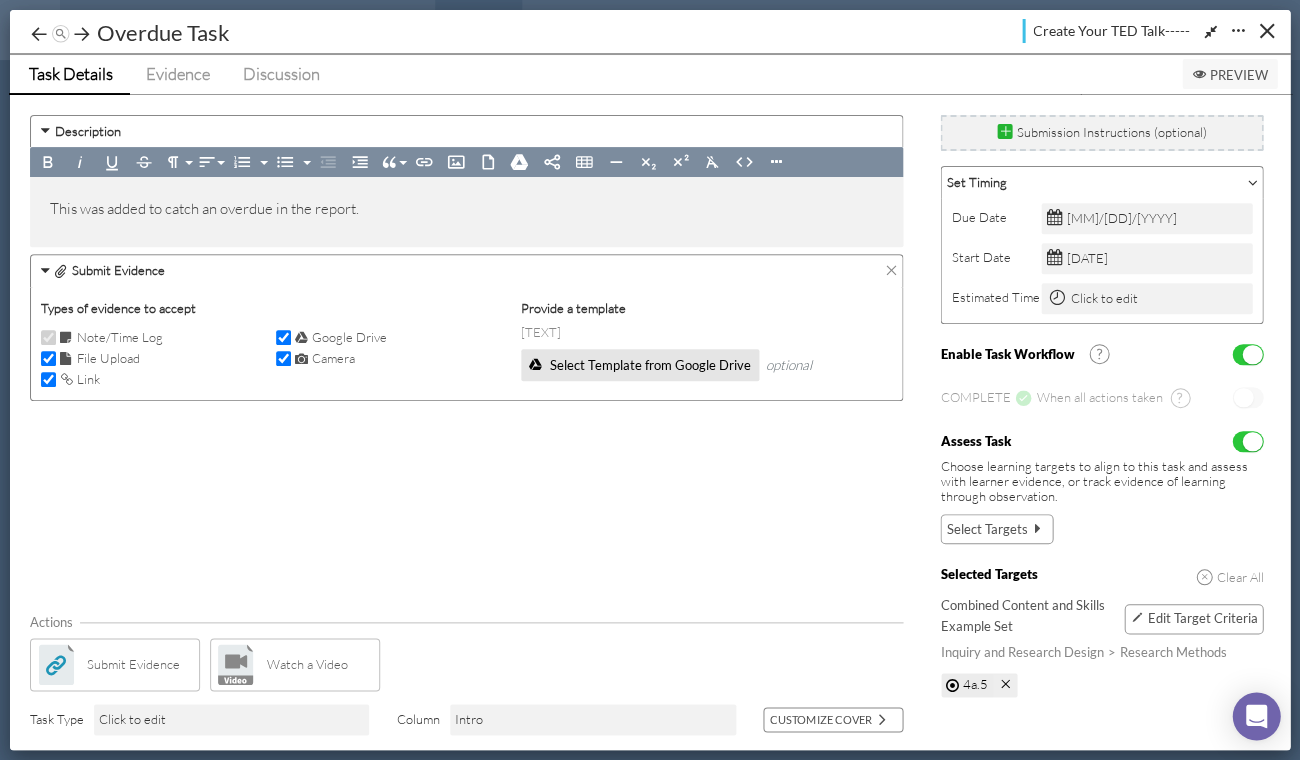click at bounding box center [1237, 31] 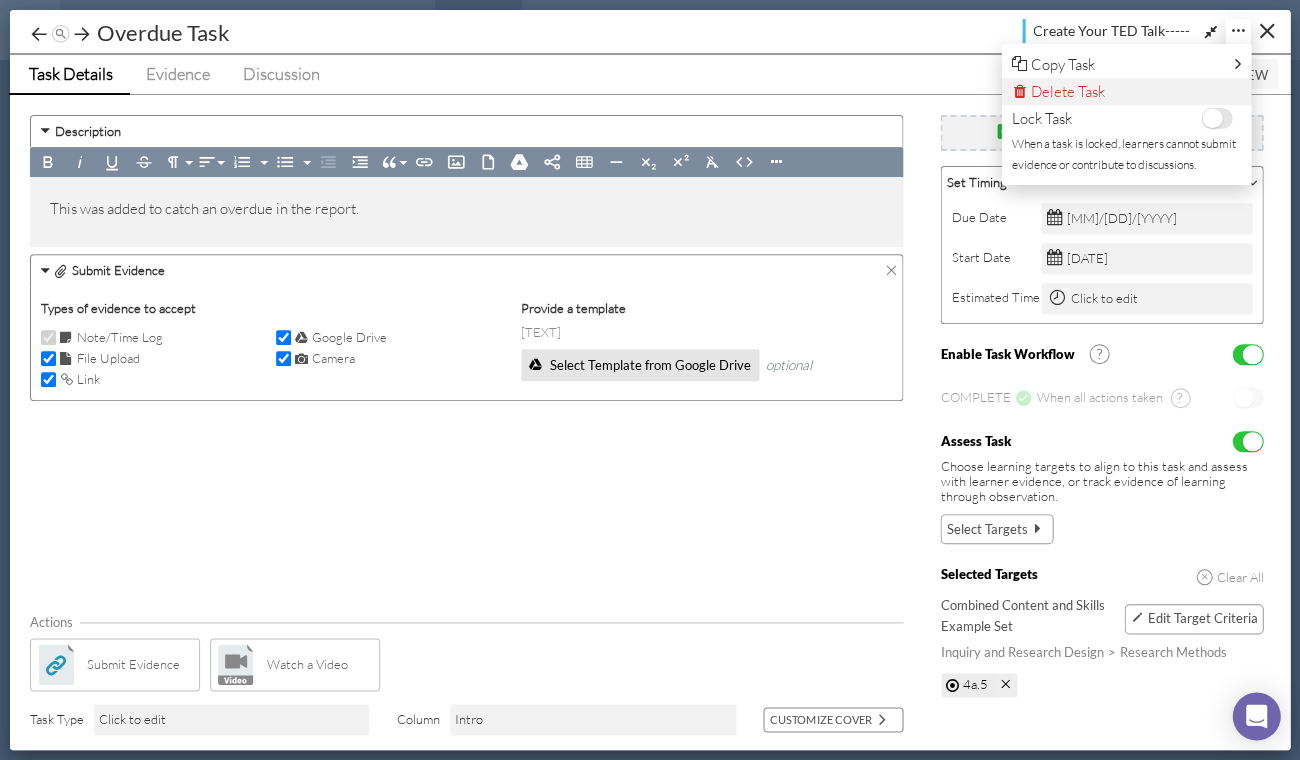 click on "Delete Task" at bounding box center [1126, 90] 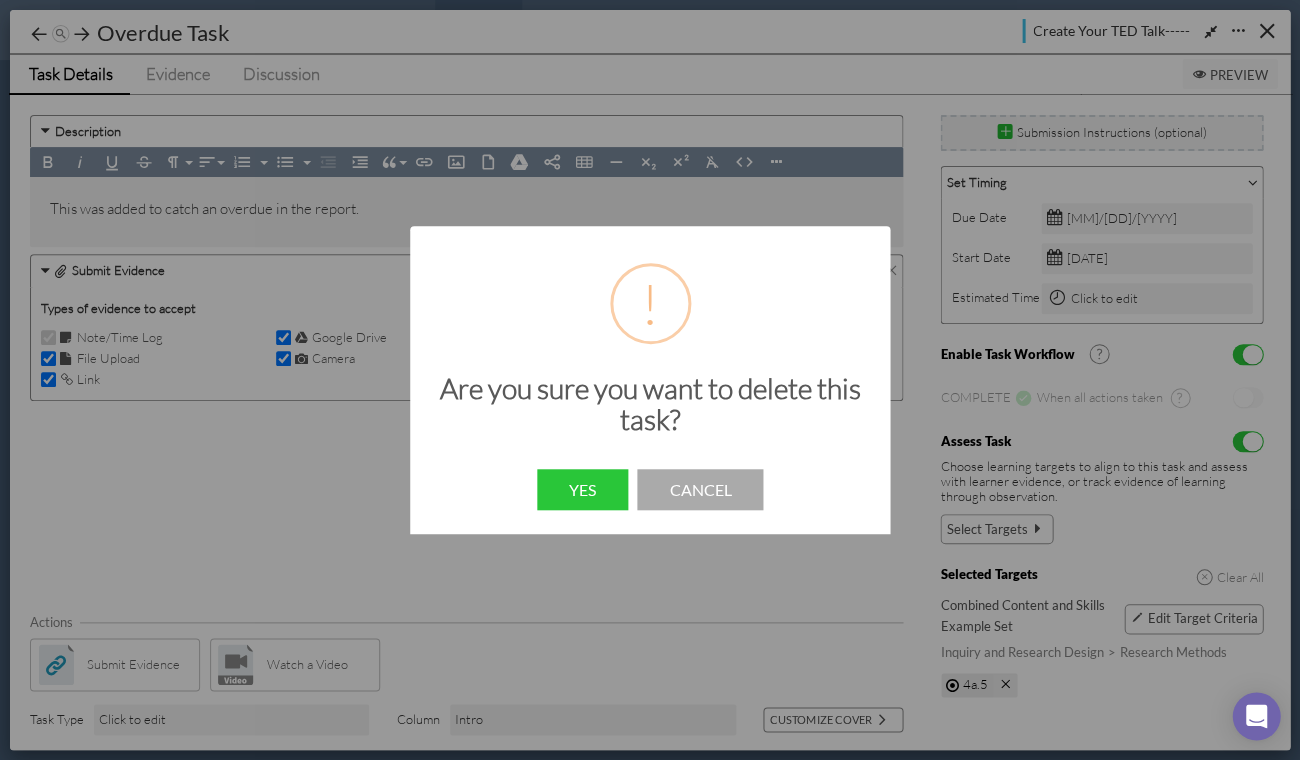 click on "Cancel" at bounding box center (700, 489) 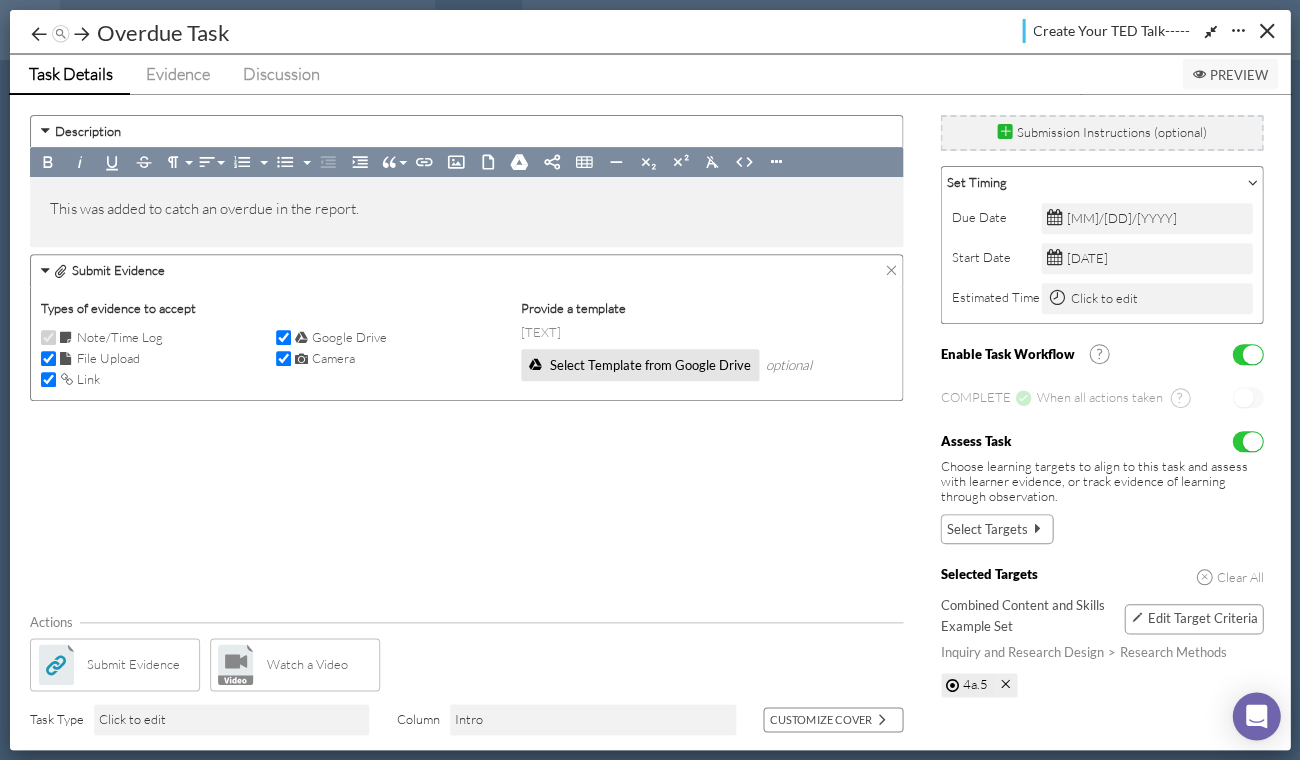 click at bounding box center (1237, 31) 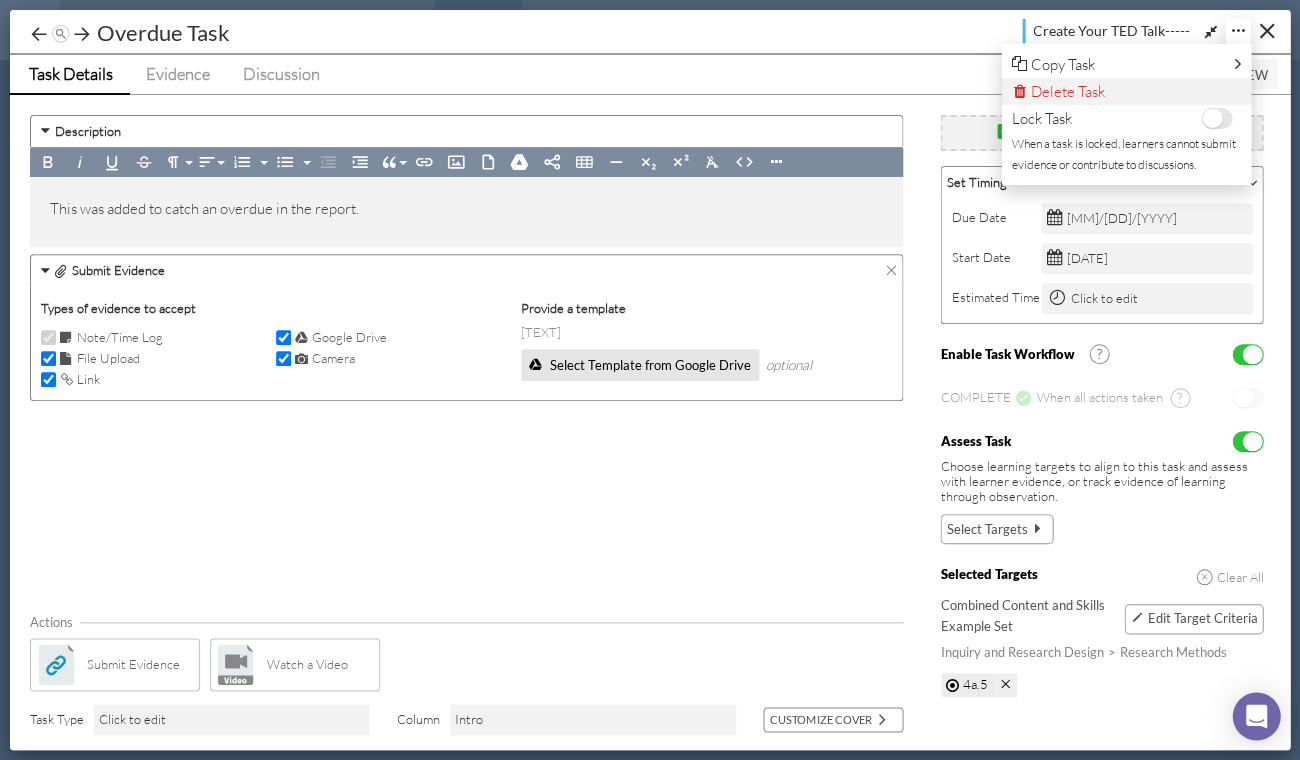 click on "Delete Task" at bounding box center (1126, 90) 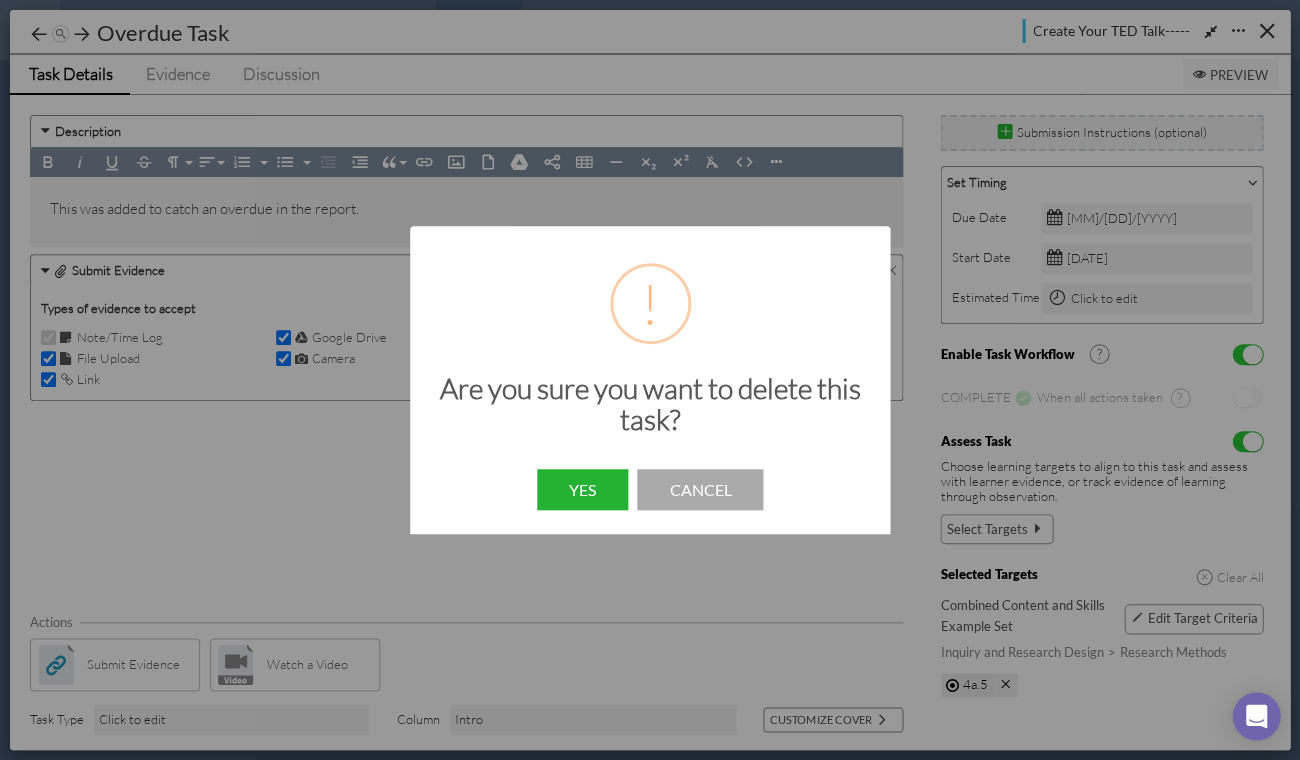 click on "Yes" at bounding box center (582, 489) 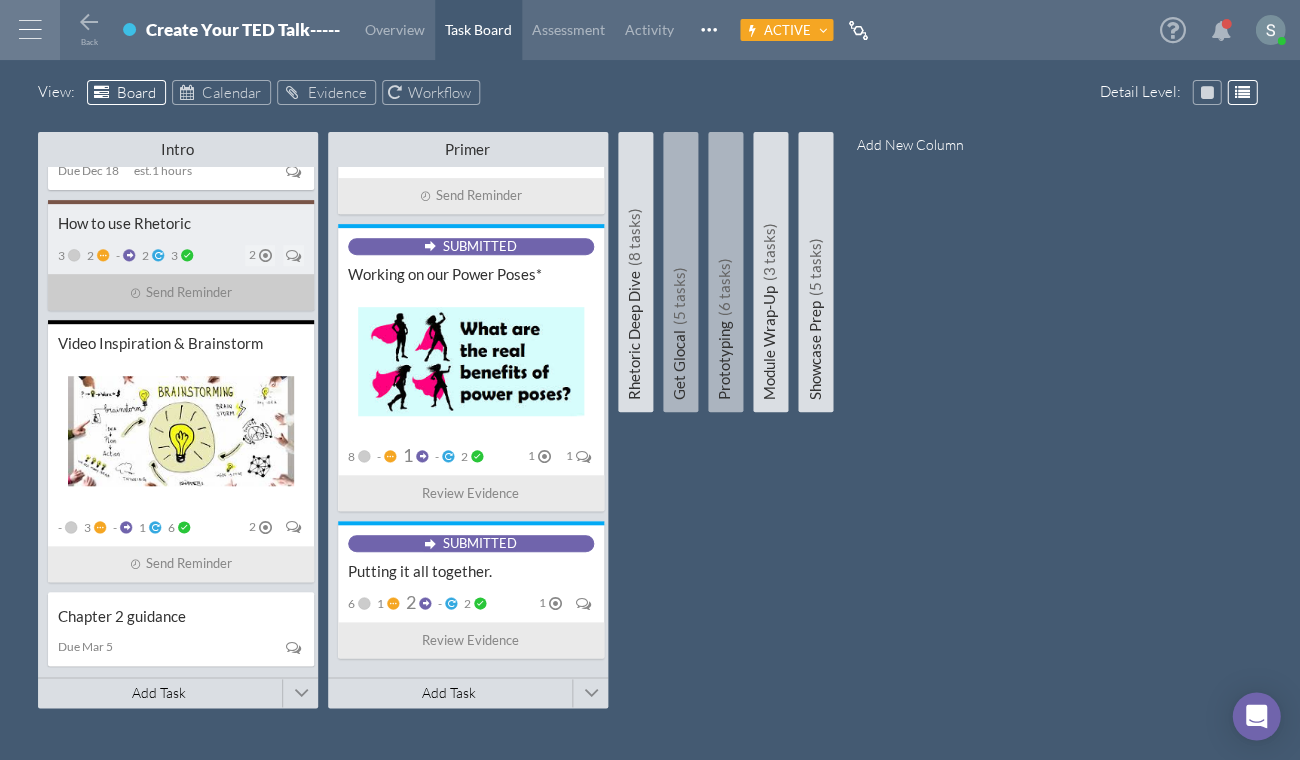 scroll, scrollTop: 0, scrollLeft: 0, axis: both 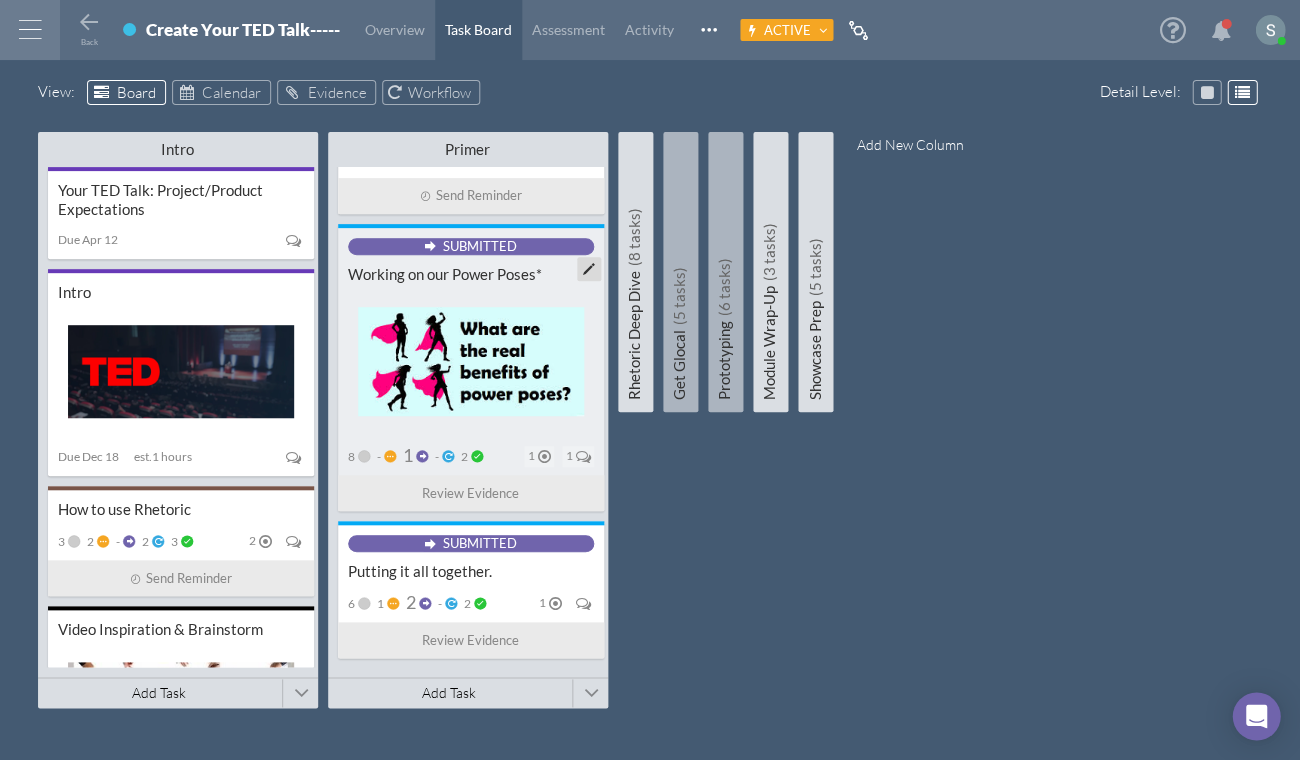 click on "Working on our Power Poses*" at bounding box center (471, 274) 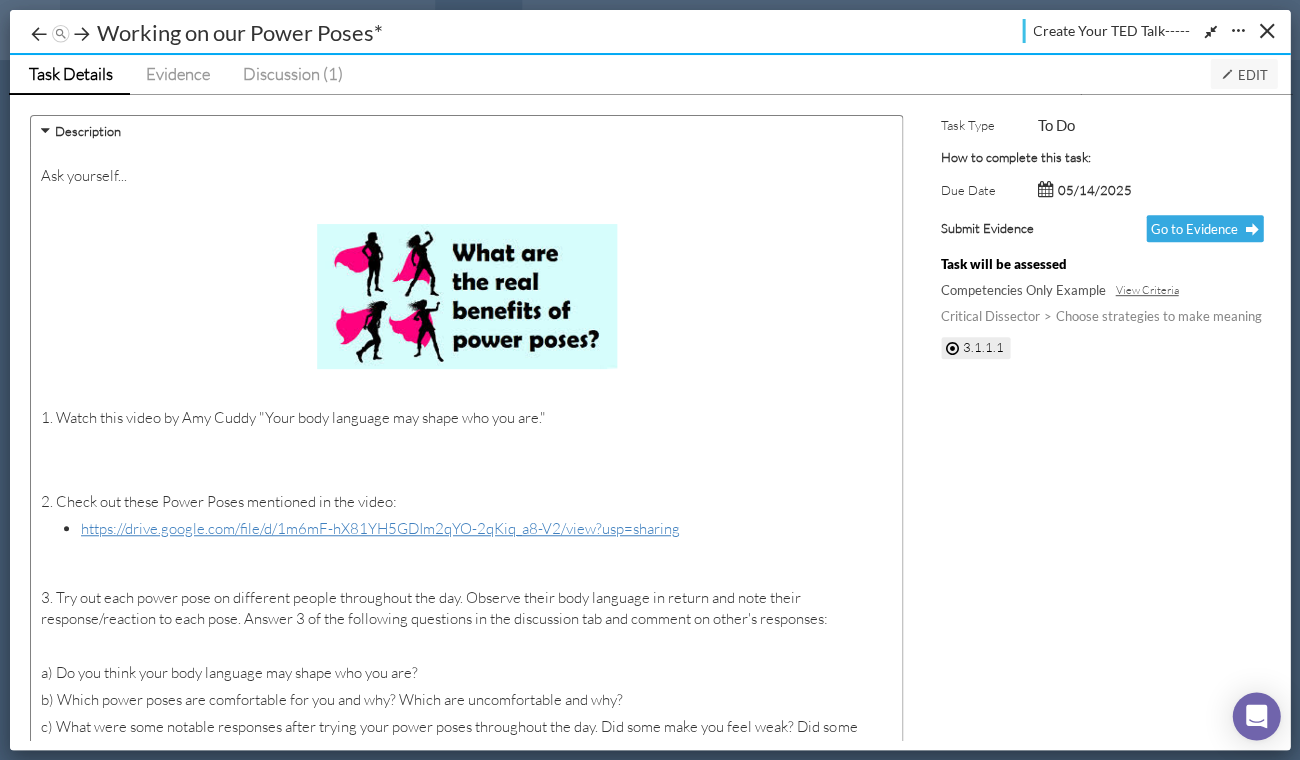 scroll, scrollTop: 149, scrollLeft: 0, axis: vertical 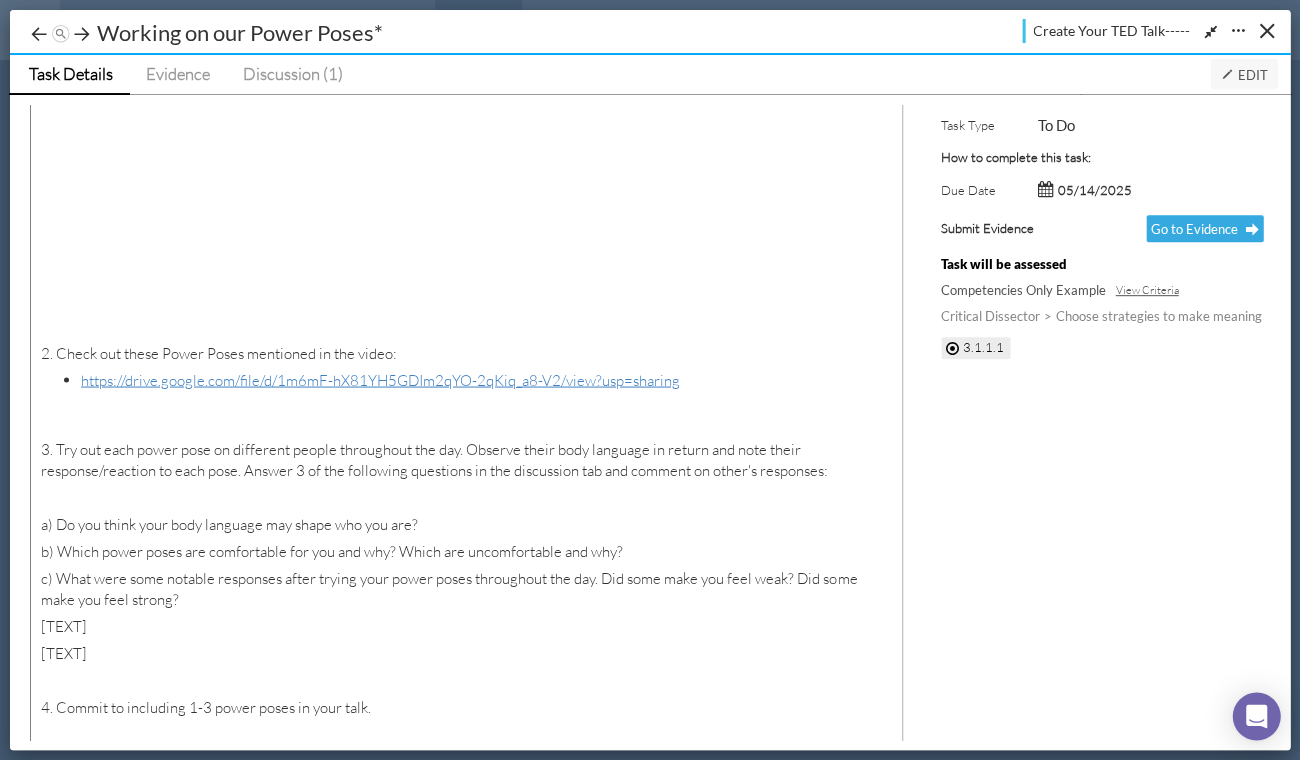 click on "Edit" at bounding box center [1243, 75] 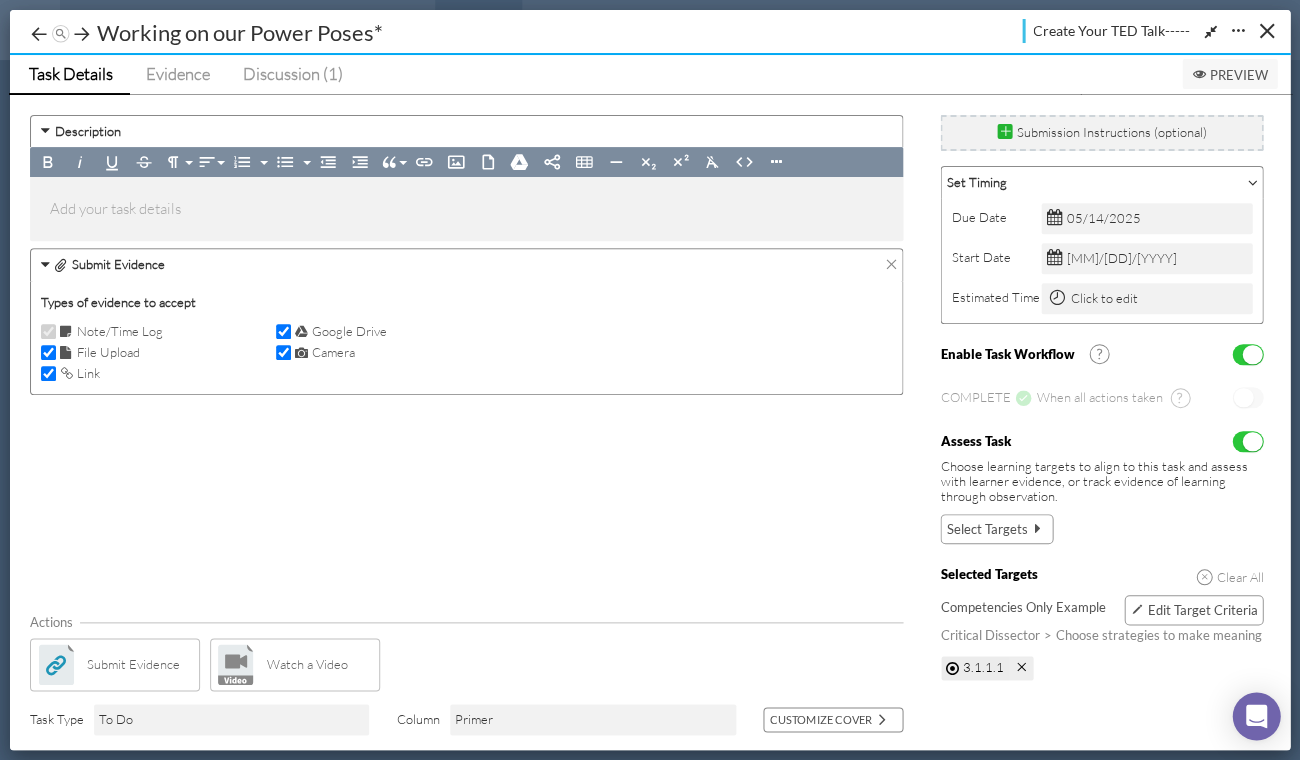 scroll, scrollTop: 0, scrollLeft: 0, axis: both 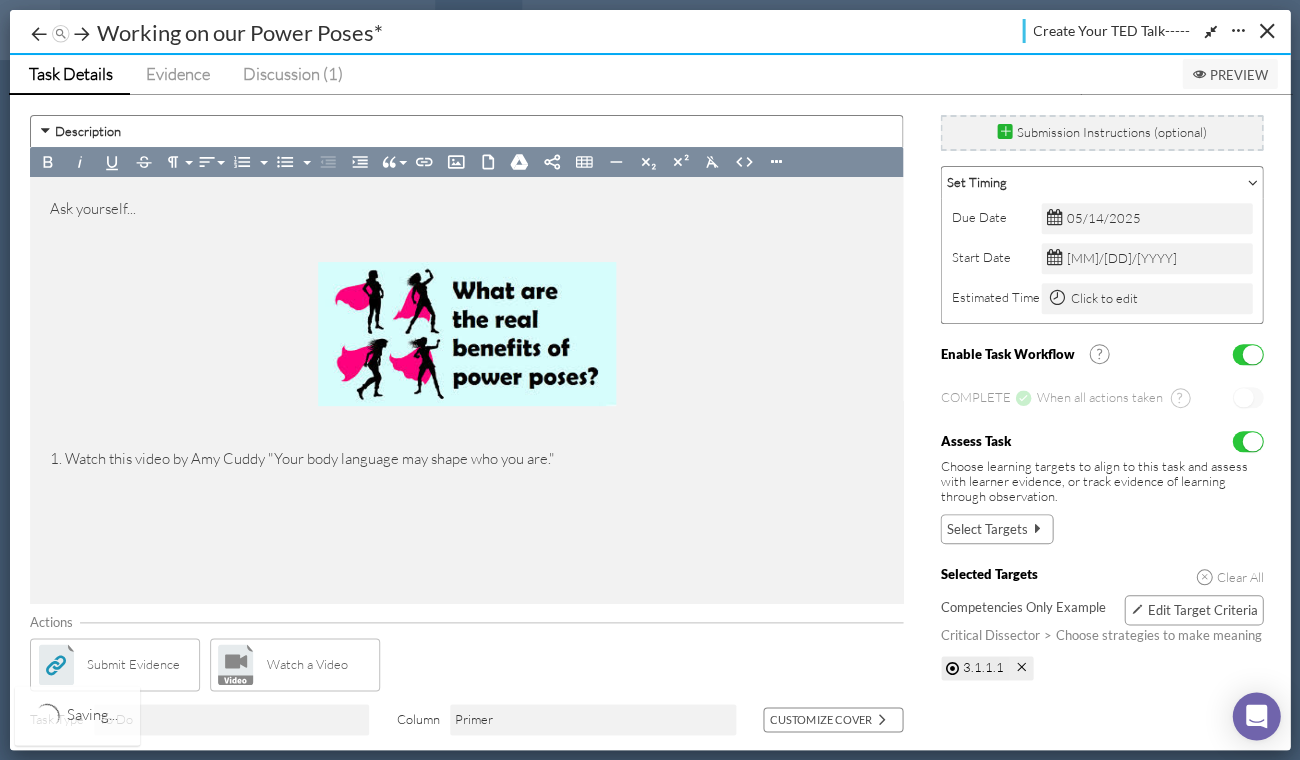 click on "Submit Evidence Watch a Video" at bounding box center (466, 664) 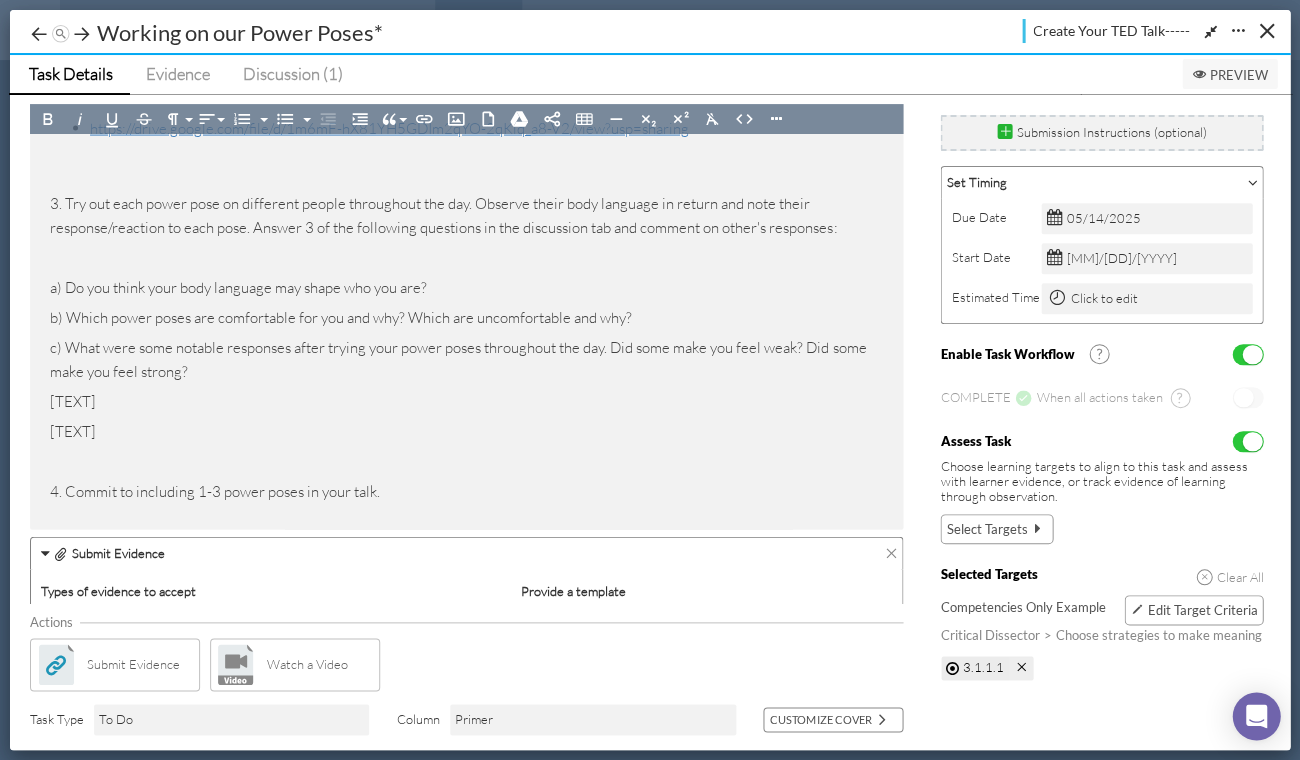 scroll, scrollTop: 972, scrollLeft: 0, axis: vertical 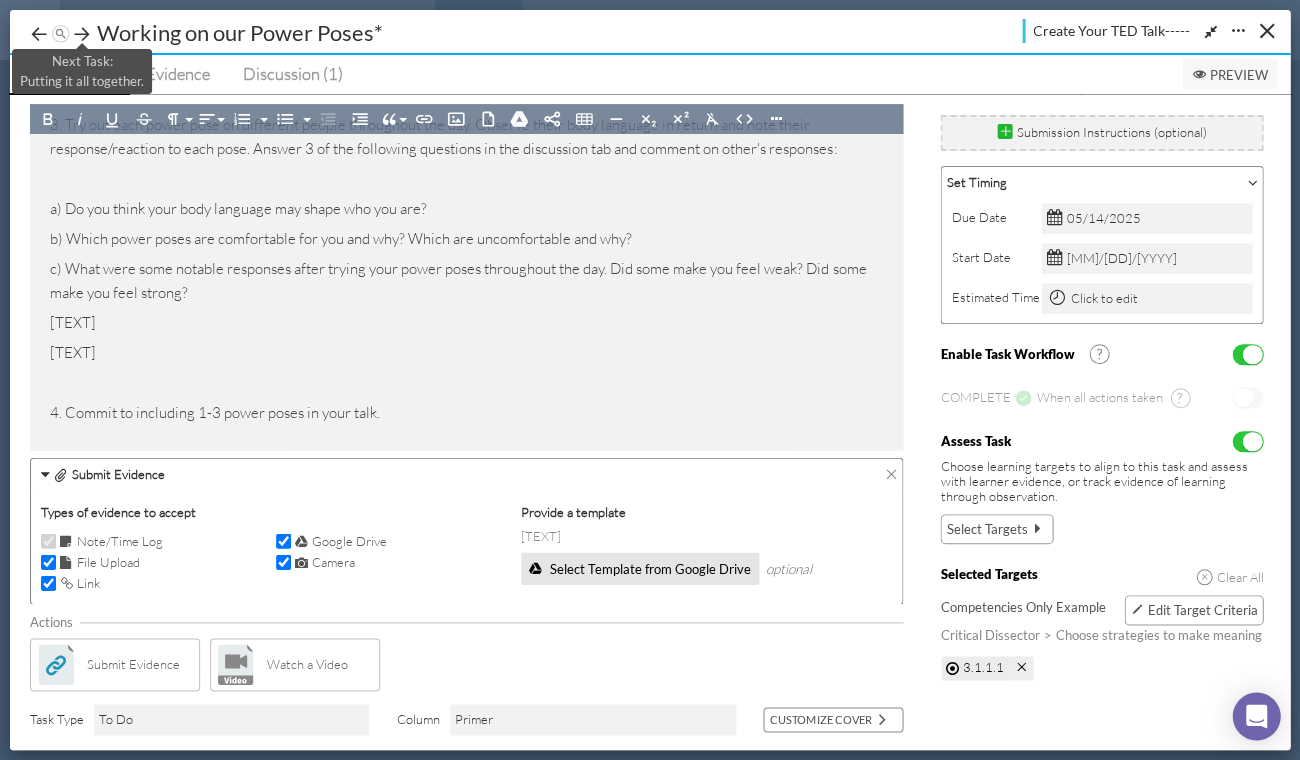 click at bounding box center (82, 34) 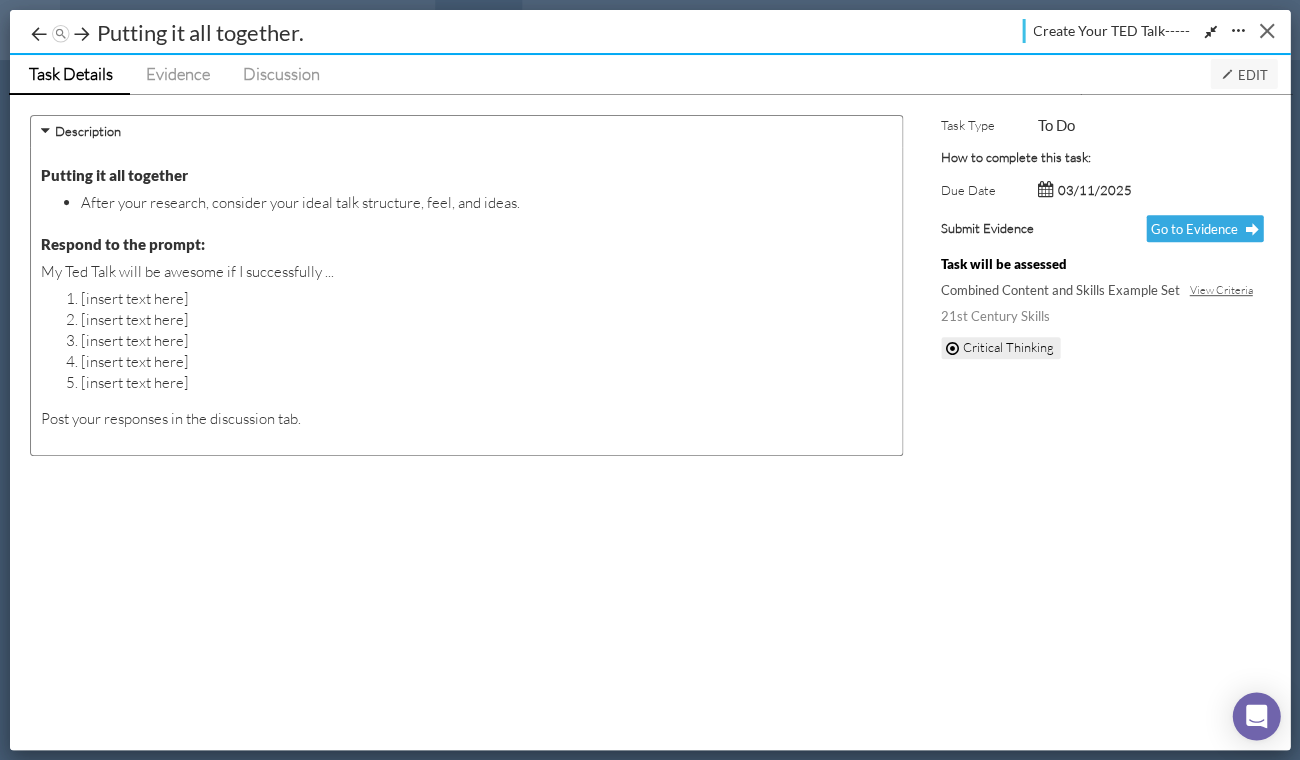 click at bounding box center (1266, 31) 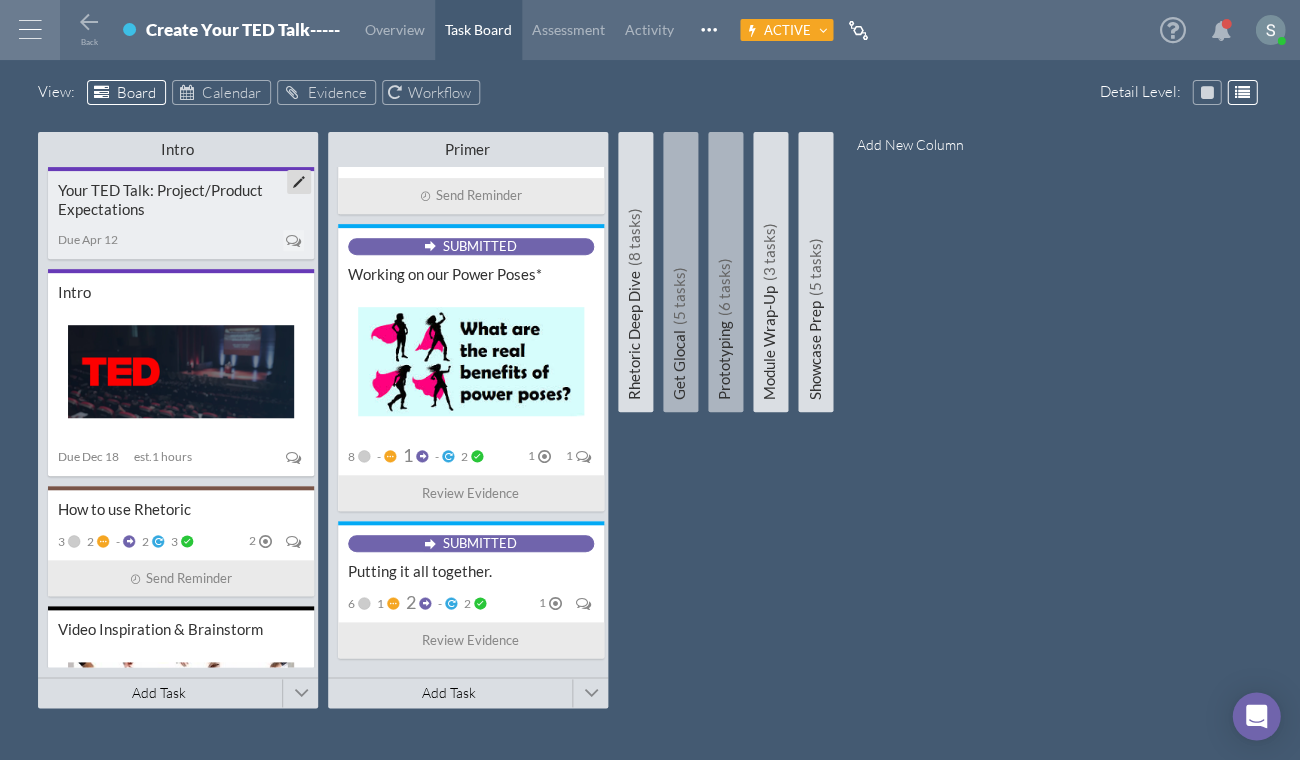 click on "Your TED Talk: Project/Product Expectations" at bounding box center [181, 200] 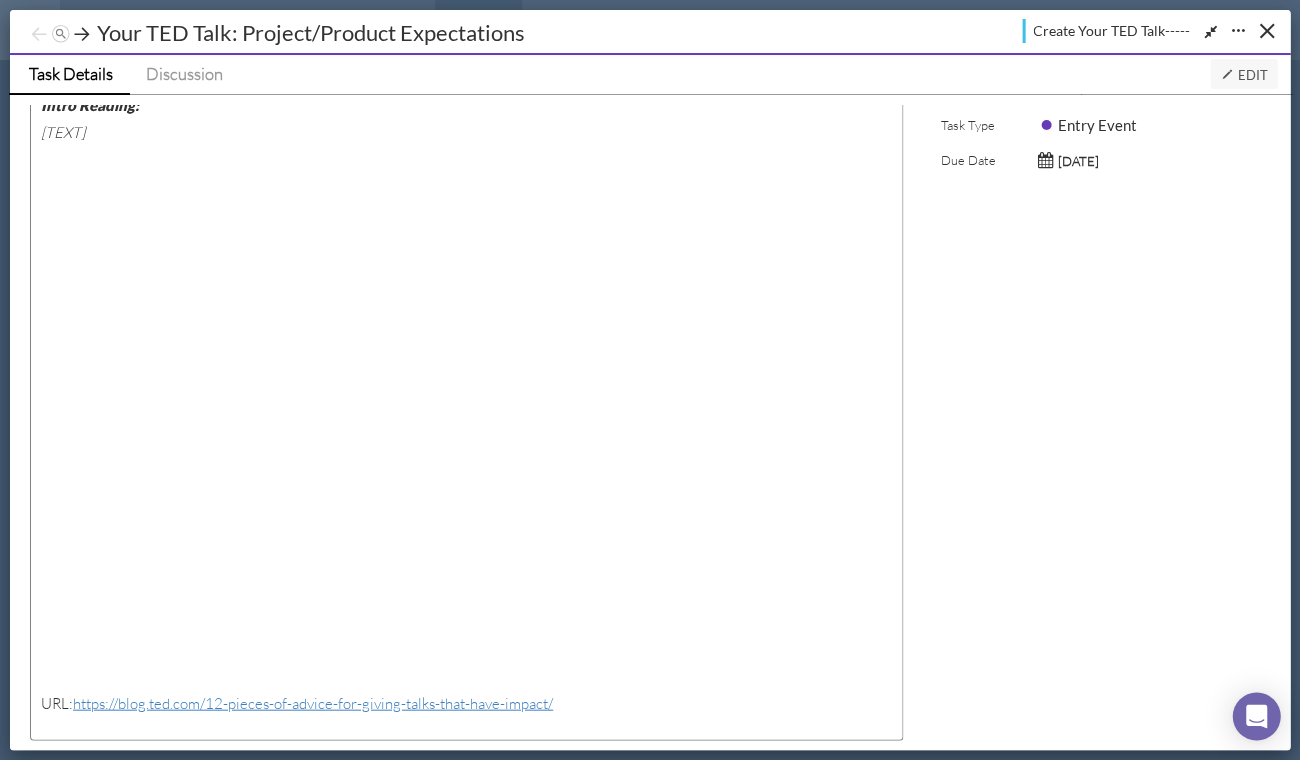 scroll, scrollTop: 488, scrollLeft: 0, axis: vertical 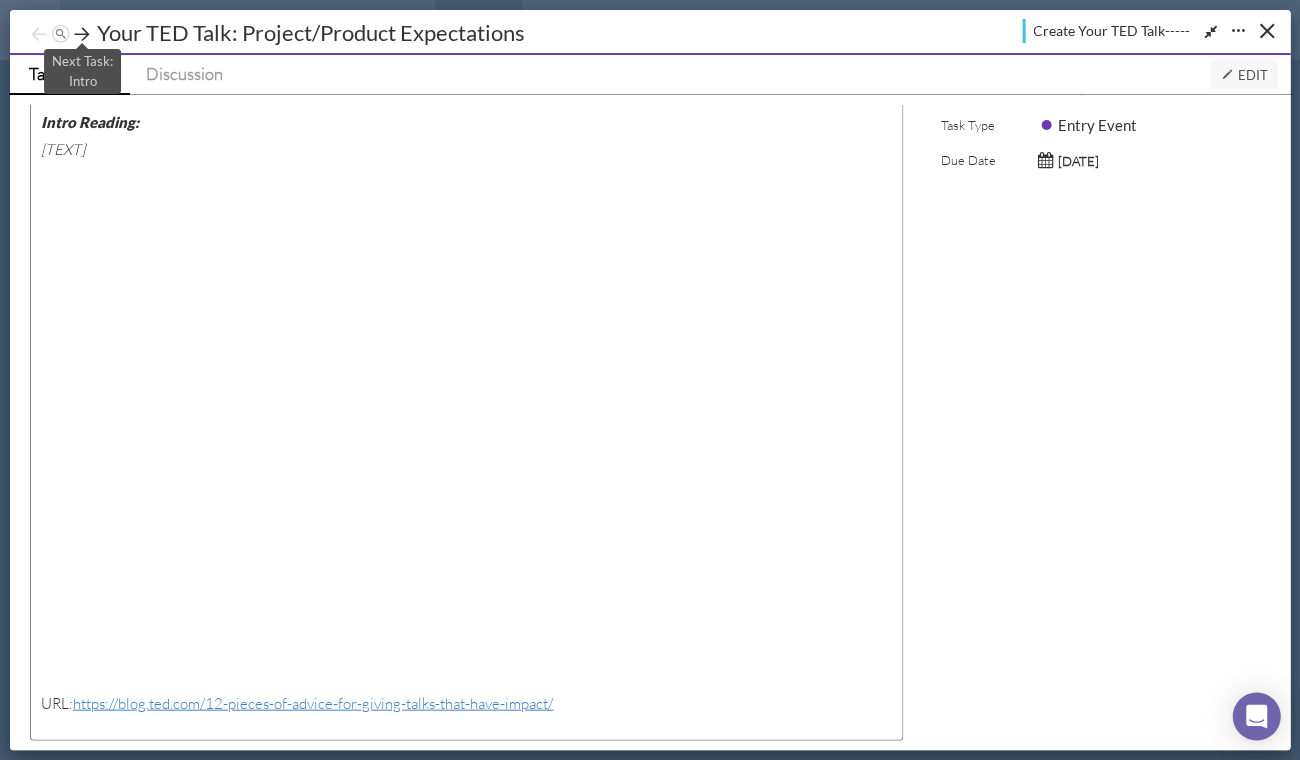 click at bounding box center (82, 34) 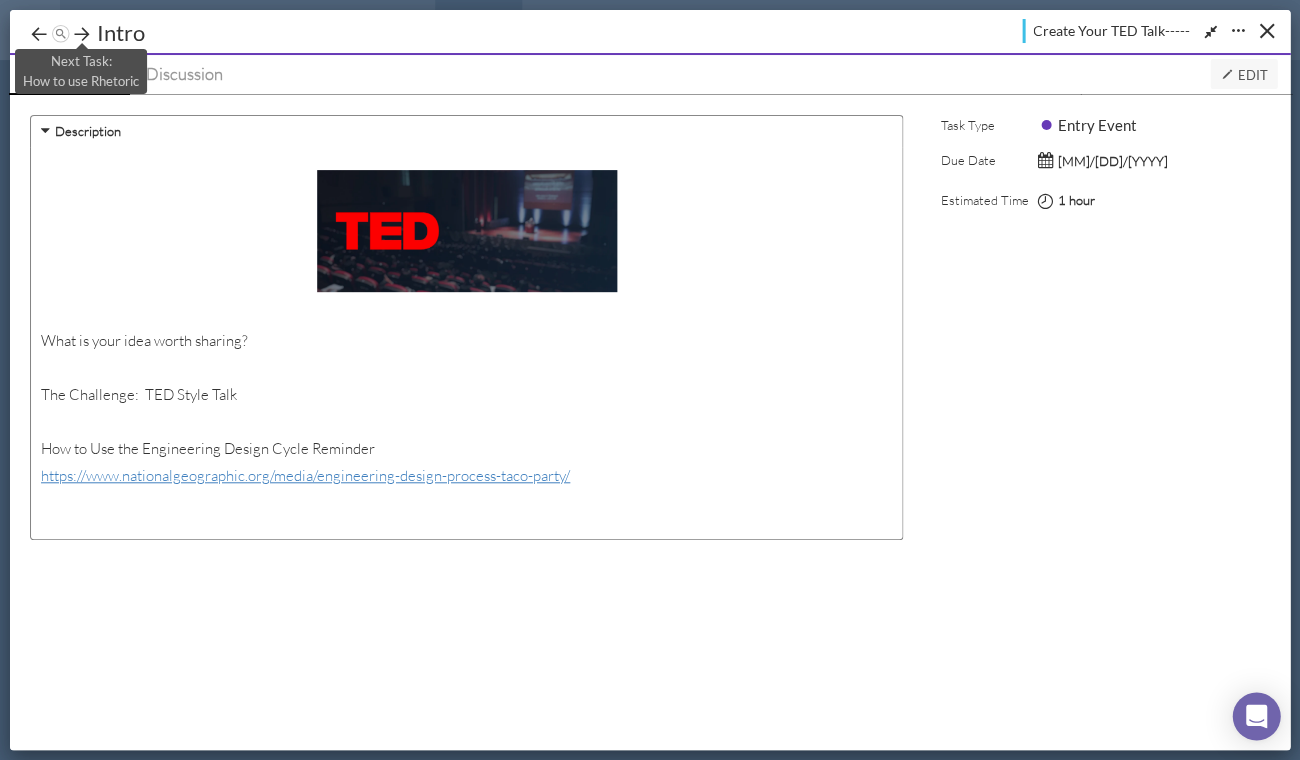 click at bounding box center (82, 34) 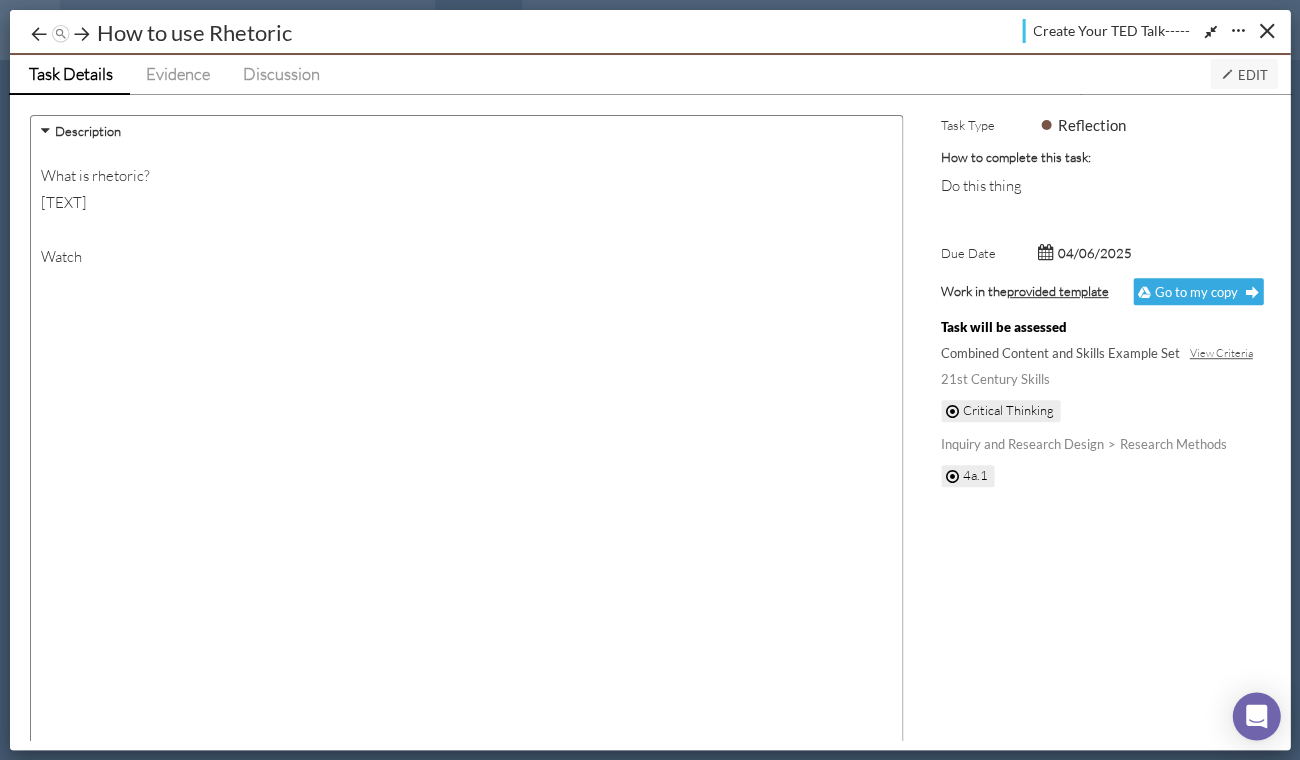 click on "Edit" at bounding box center (1243, 75) 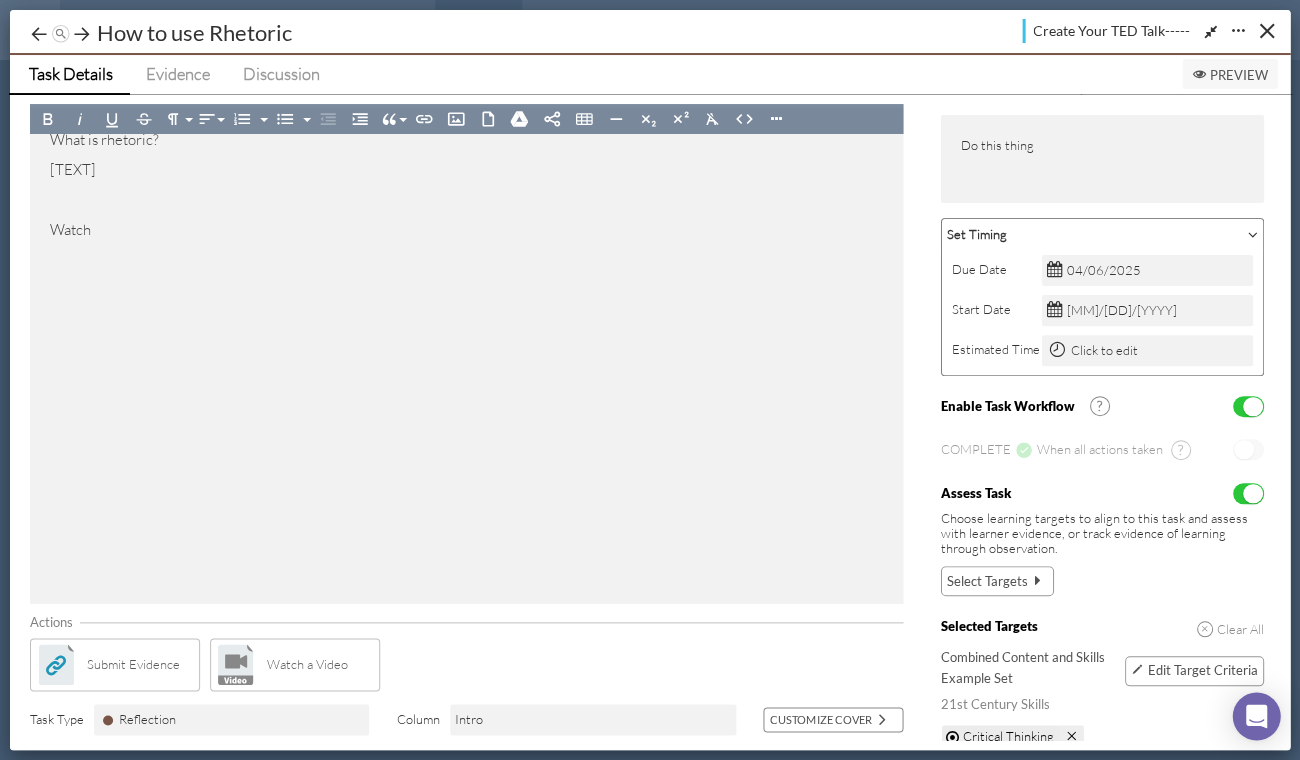 scroll, scrollTop: 480, scrollLeft: 0, axis: vertical 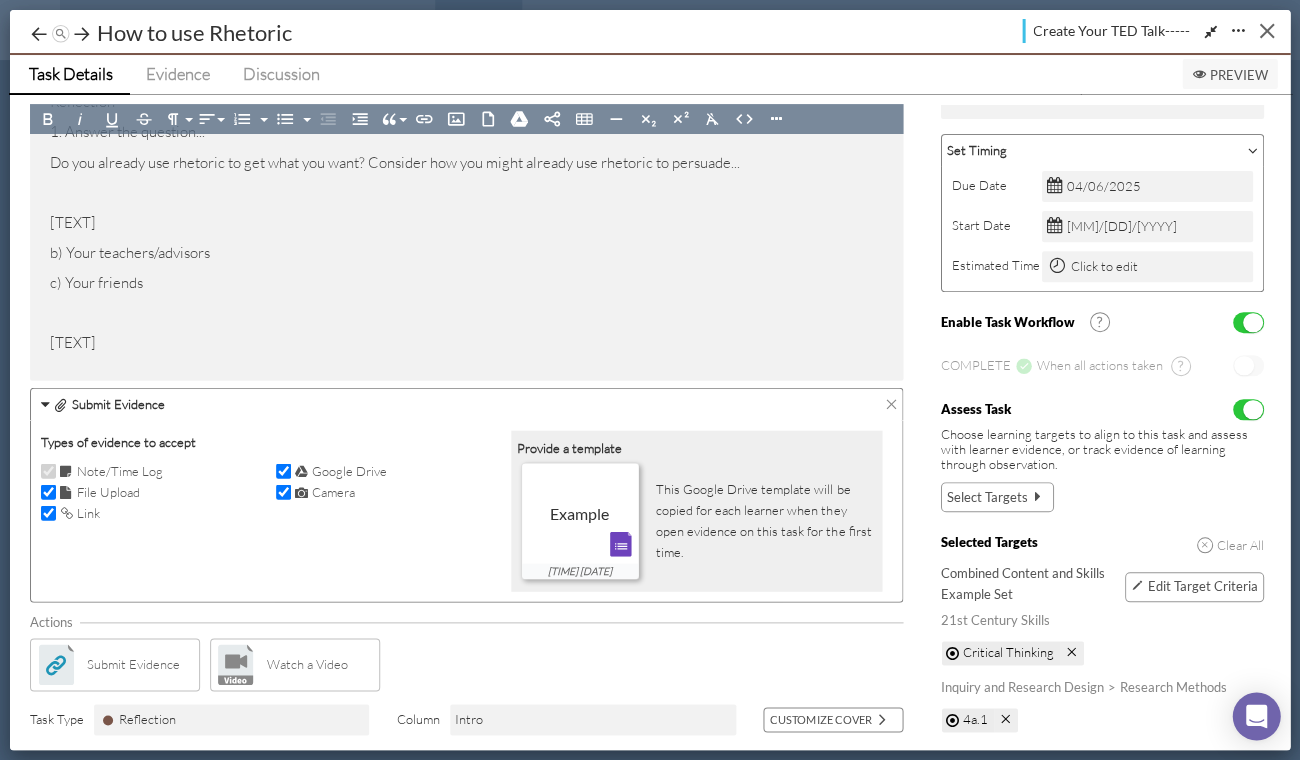 click at bounding box center (1266, 30) 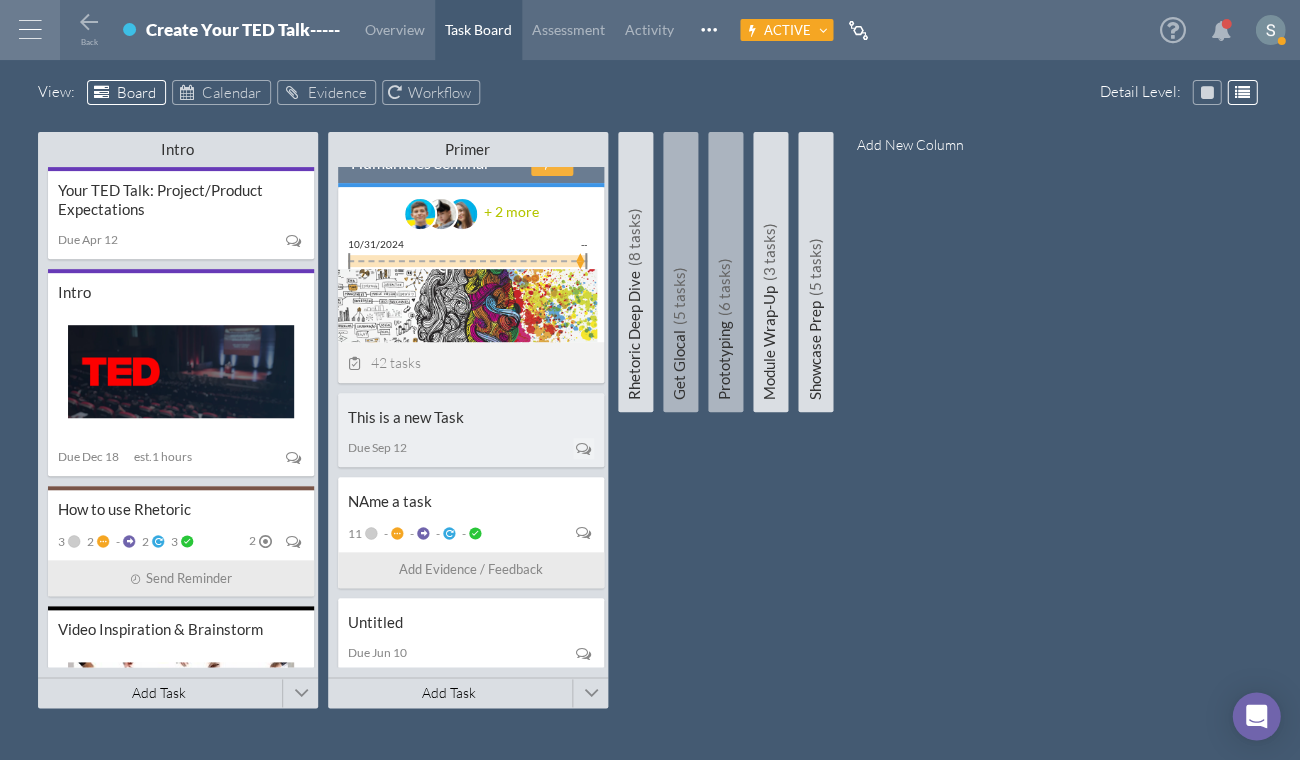scroll, scrollTop: 672, scrollLeft: 0, axis: vertical 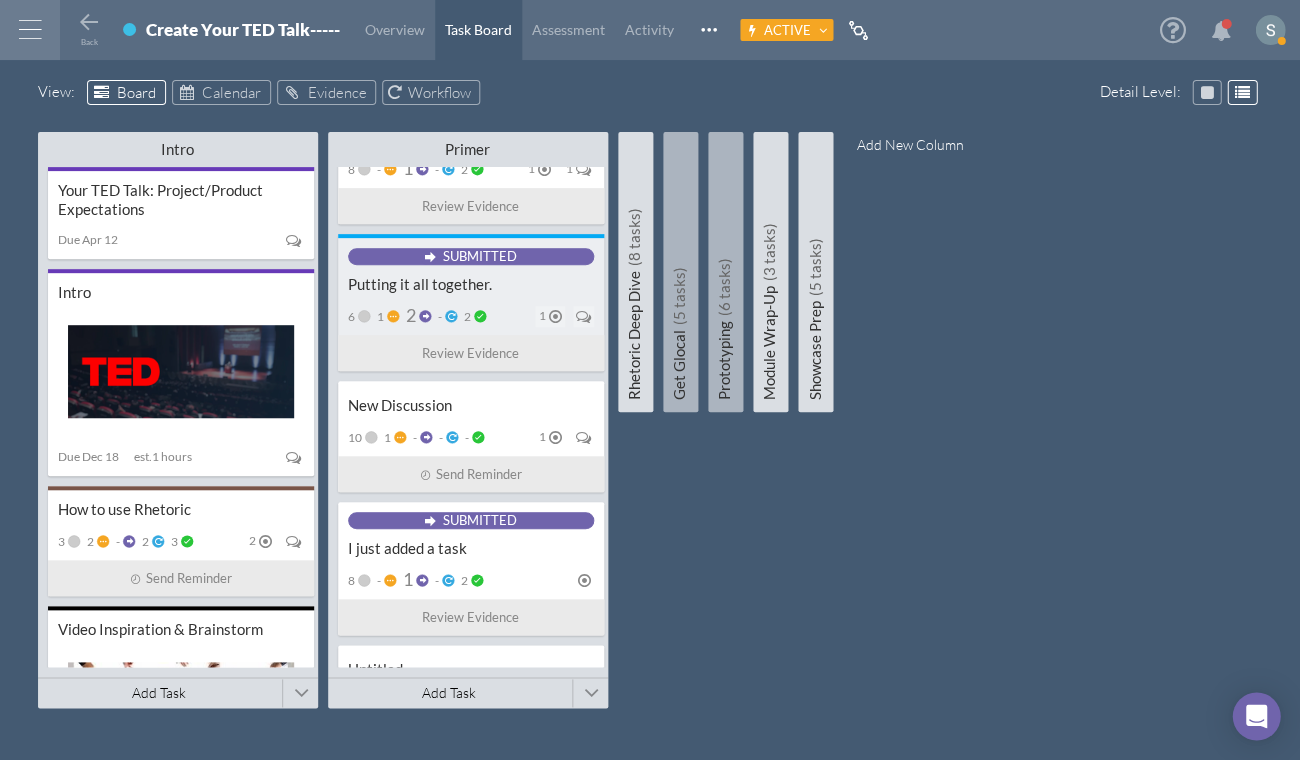 click on "[PHONE]" at bounding box center (471, 316) 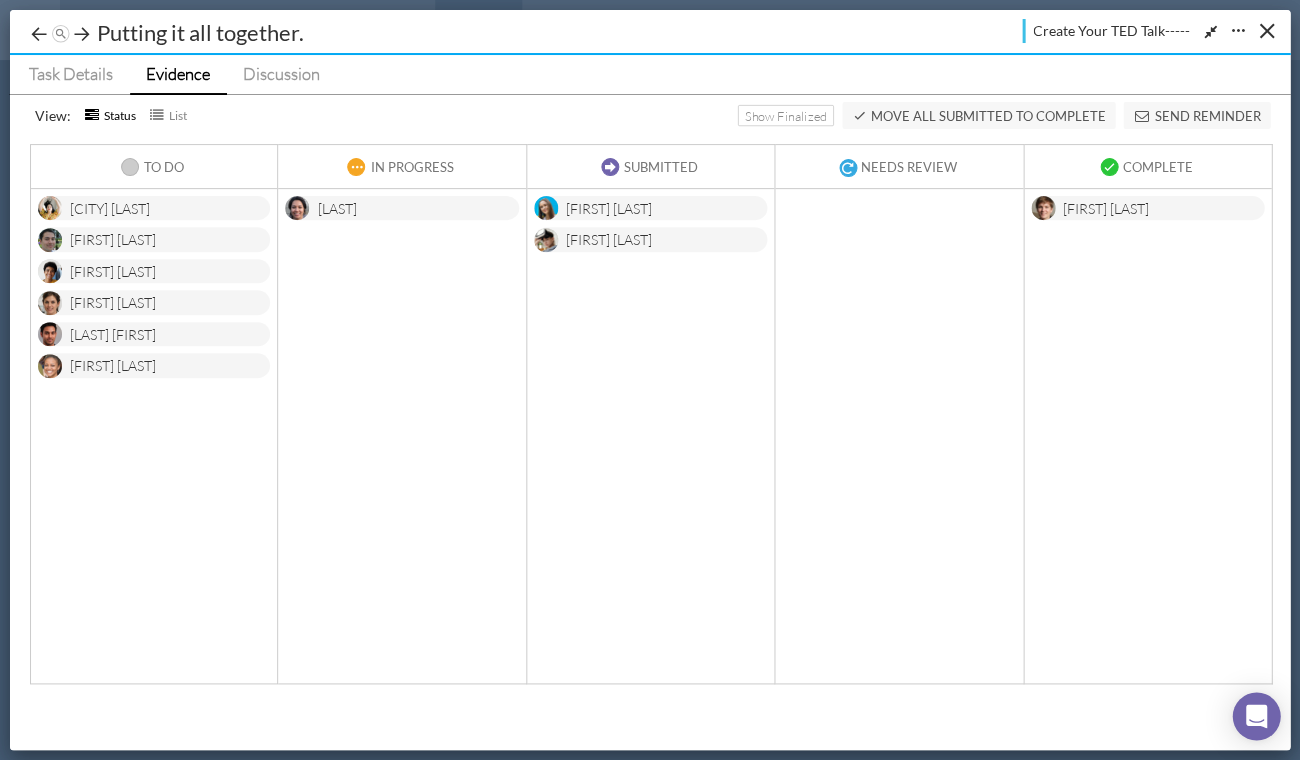click on "[LAST]" at bounding box center (336, 210) 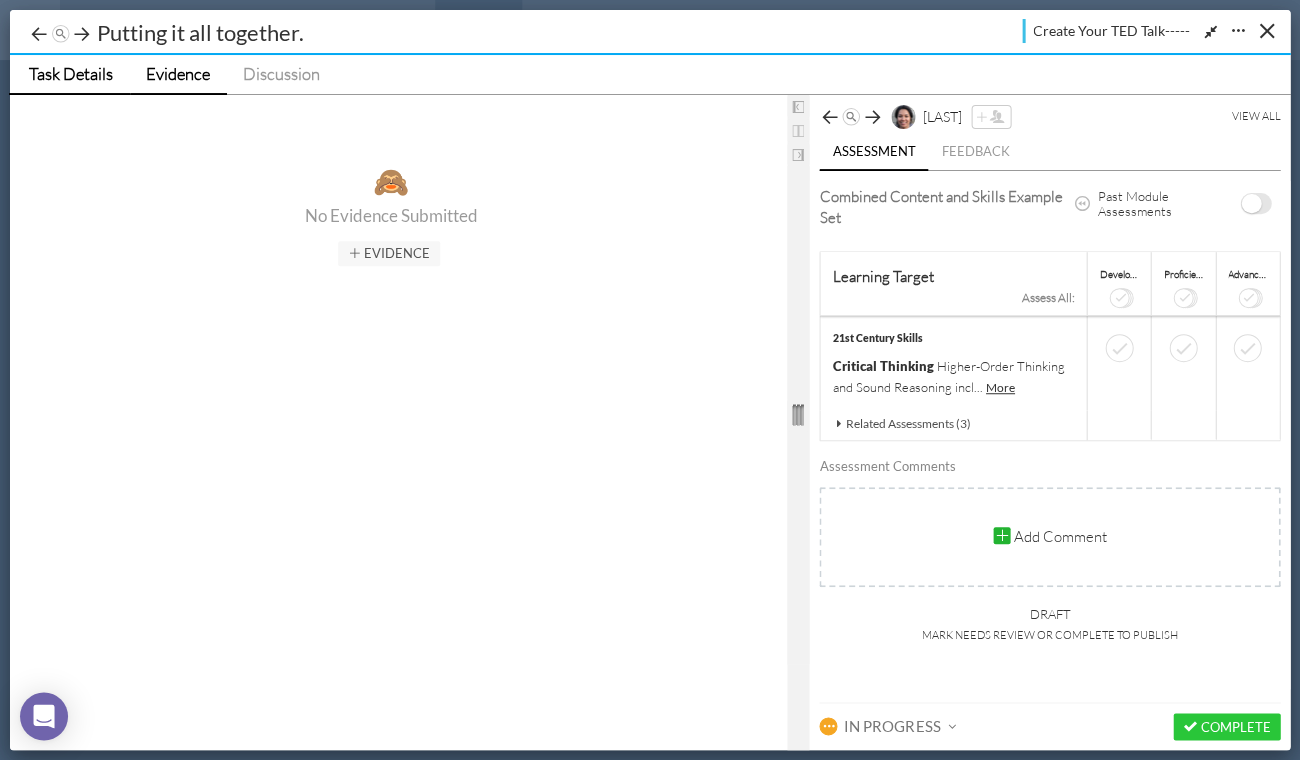 click on "Task Details" at bounding box center [69, 75] 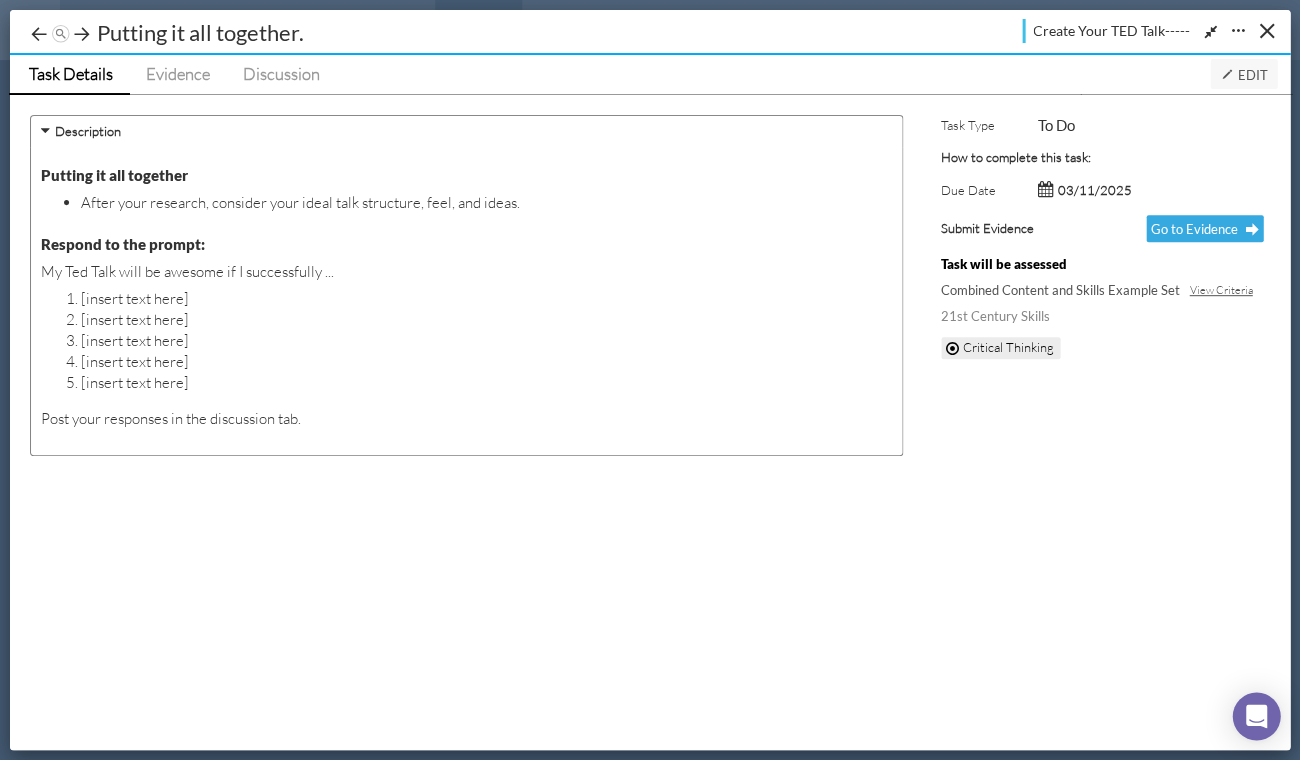 click at bounding box center [1226, 74] 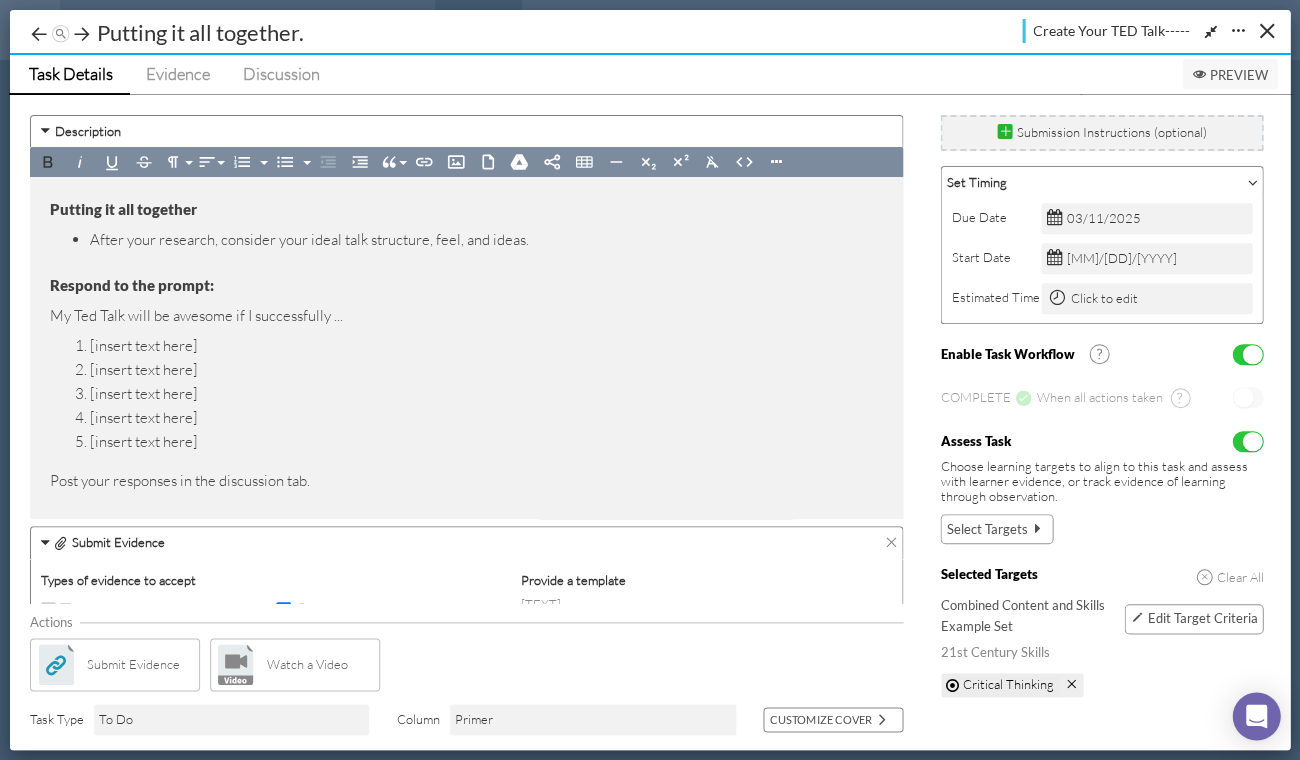 scroll, scrollTop: 66, scrollLeft: 0, axis: vertical 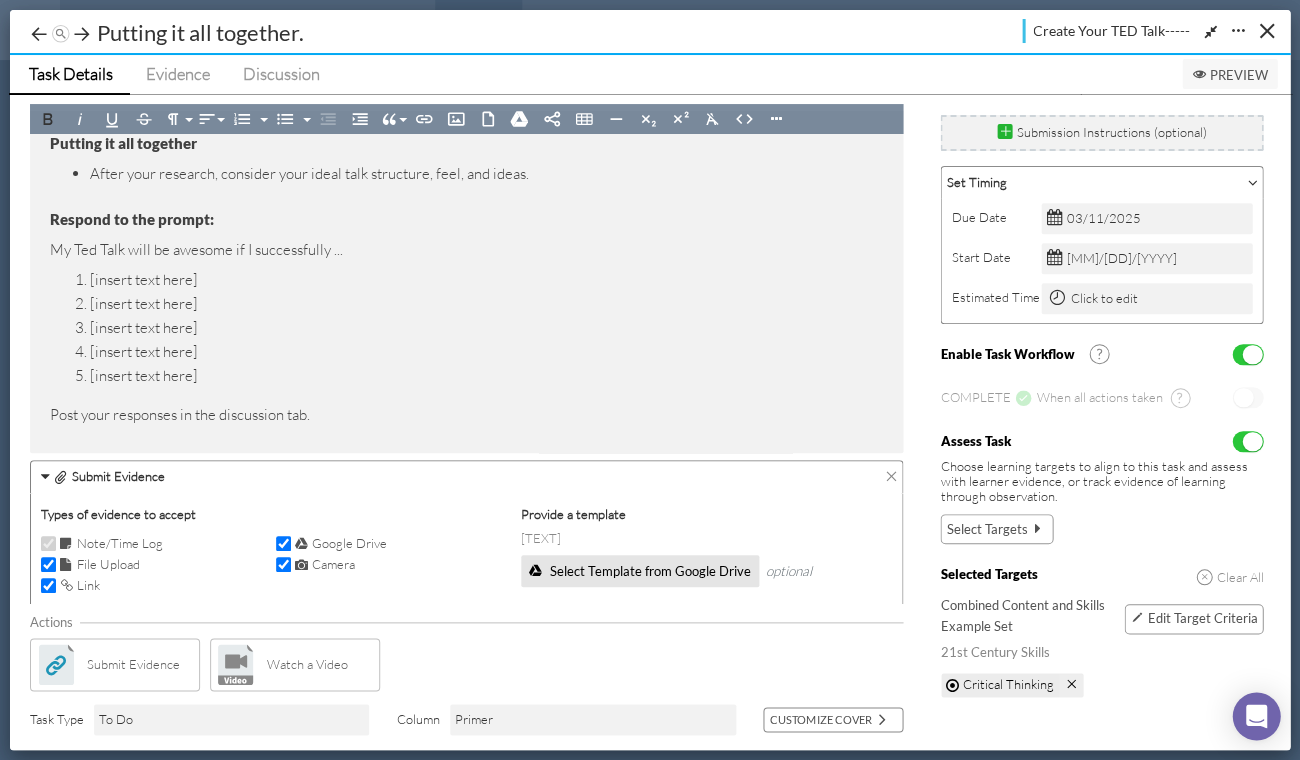 click at bounding box center (890, 476) 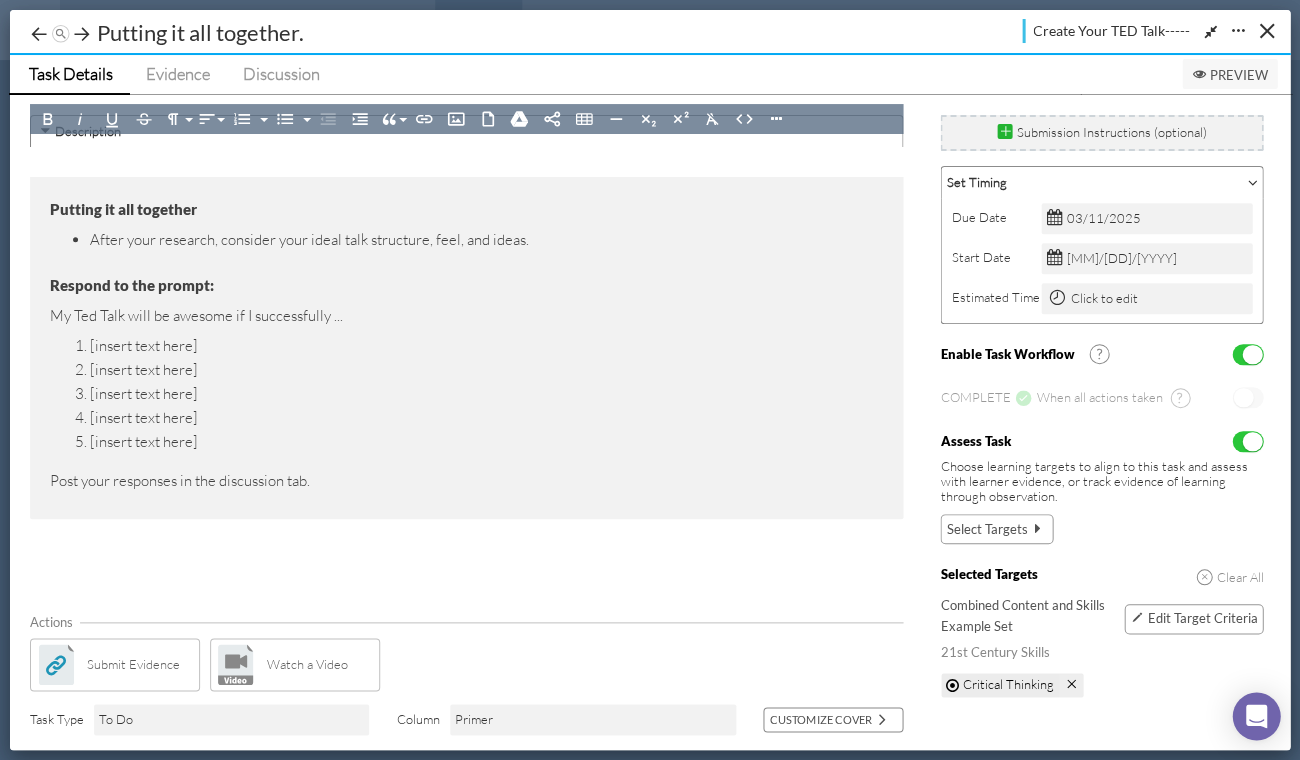 scroll, scrollTop: 0, scrollLeft: 0, axis: both 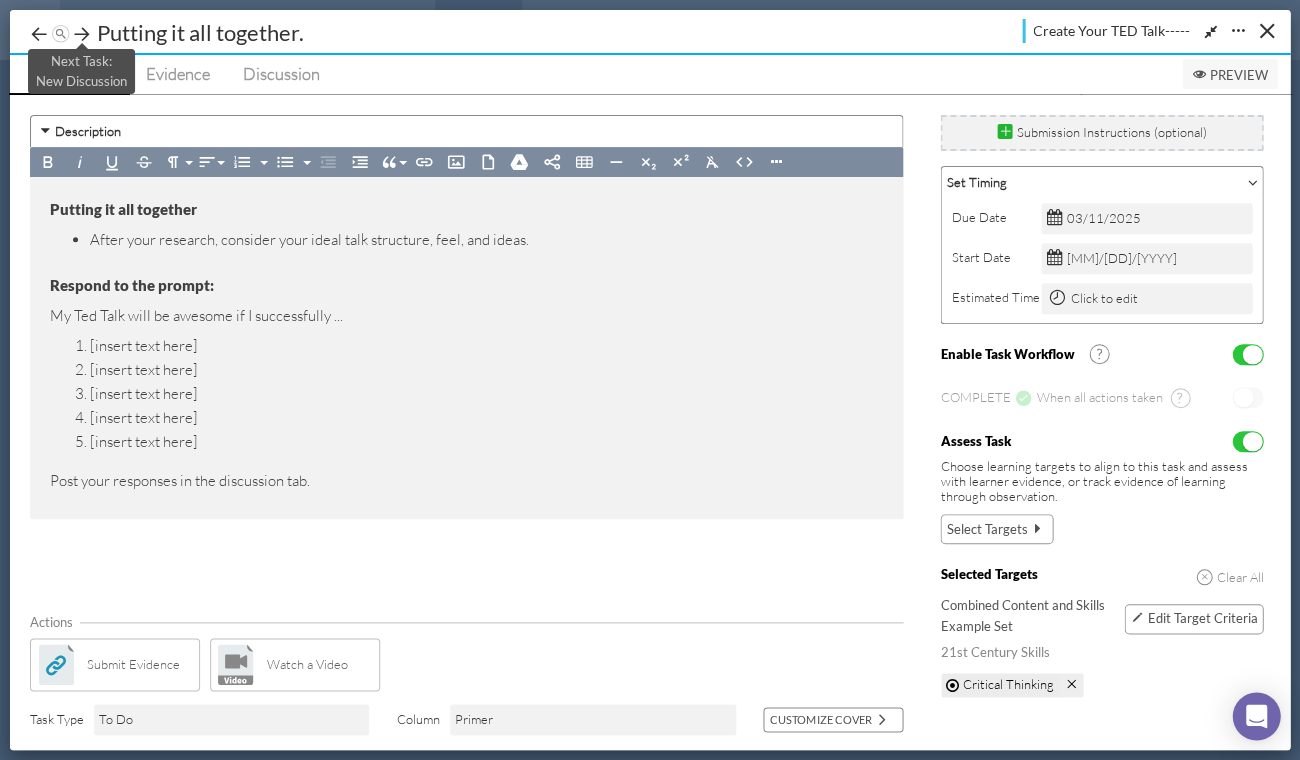 click at bounding box center [82, 34] 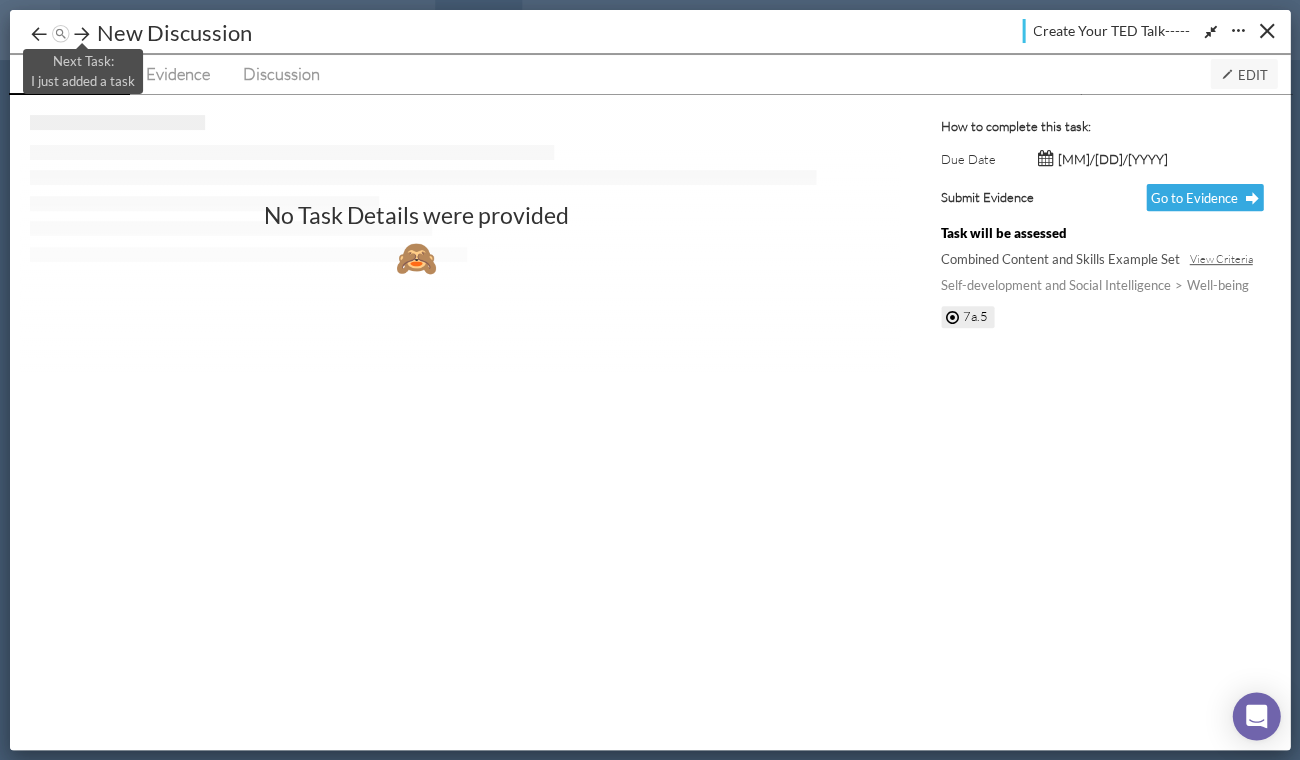 click at bounding box center (82, 34) 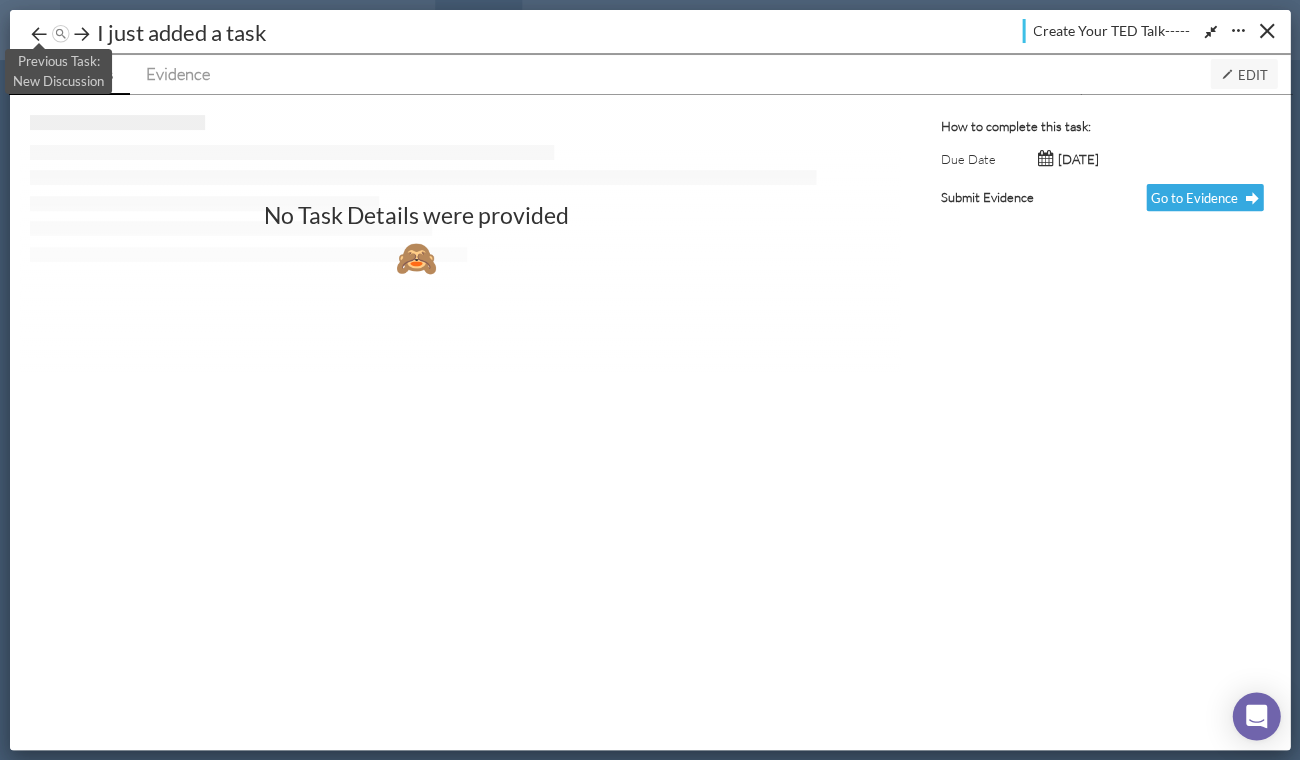 click at bounding box center (39, 34) 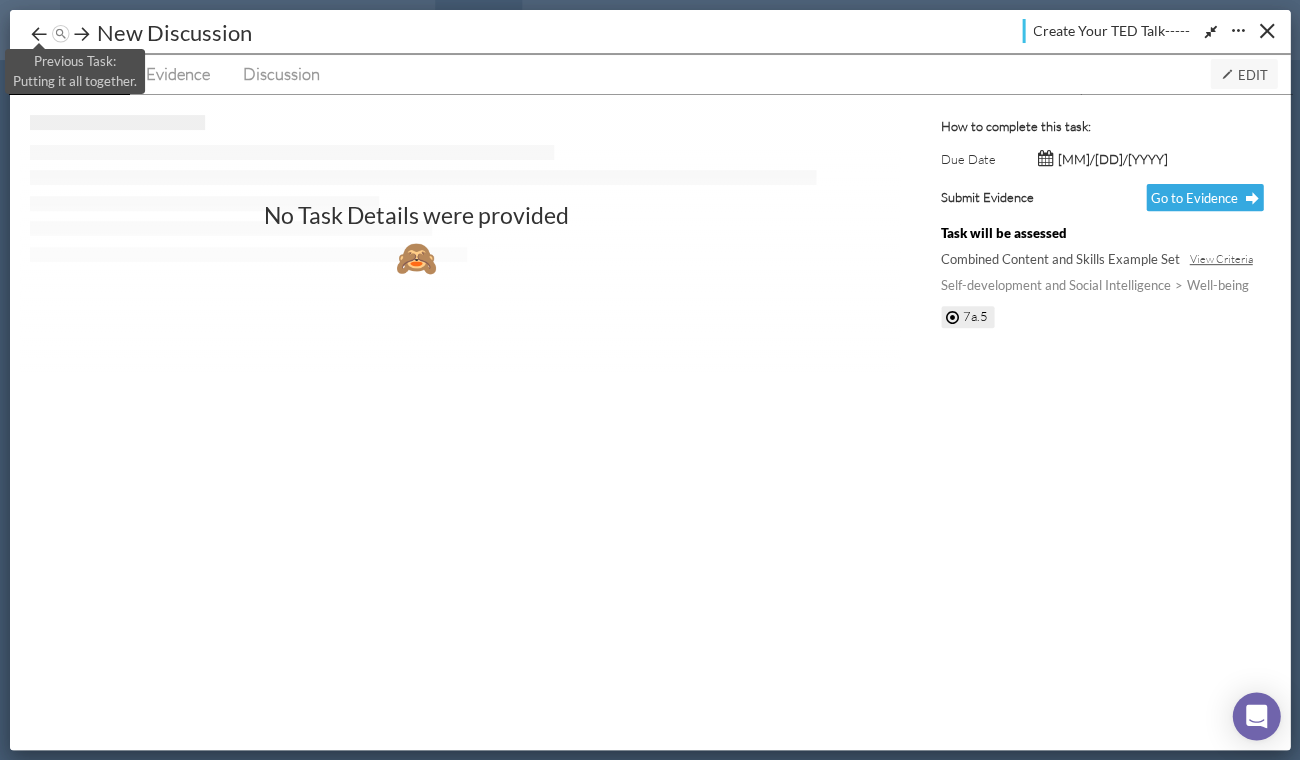click at bounding box center [39, 34] 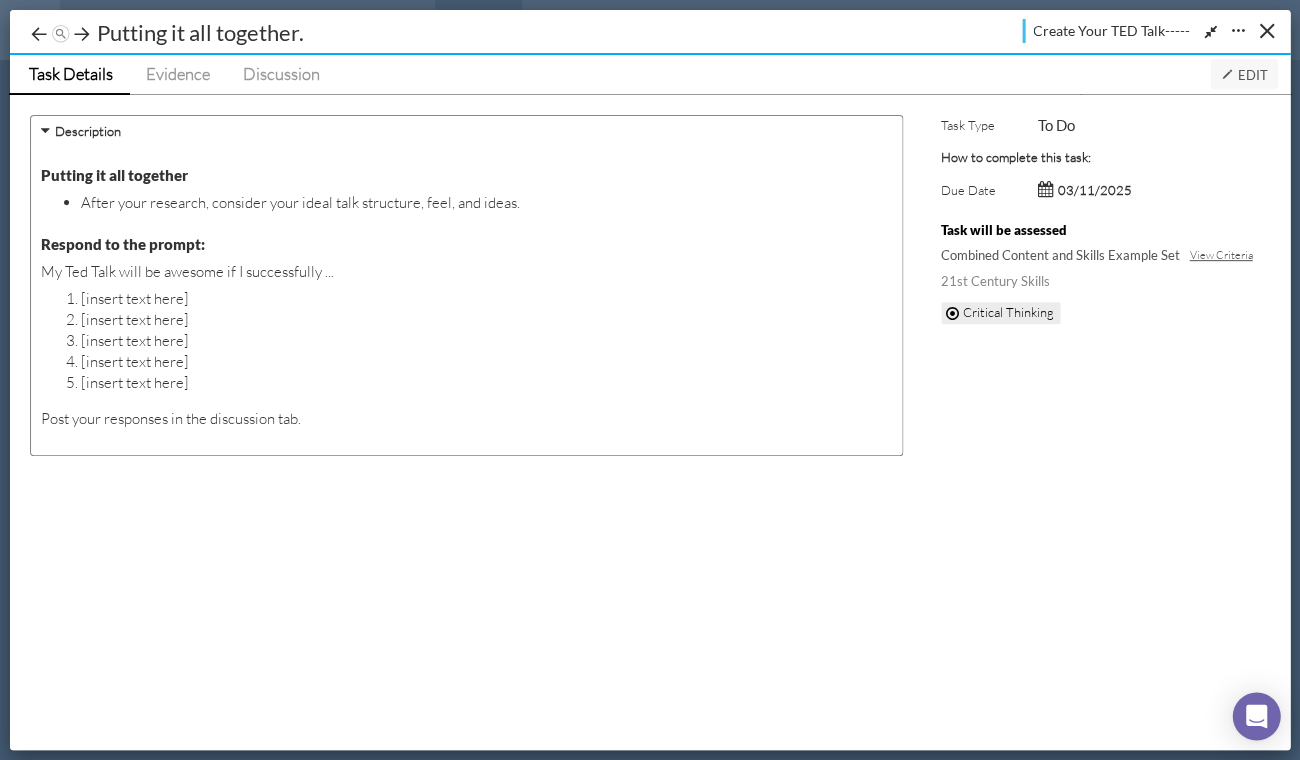 click on "Edit" at bounding box center (1243, 75) 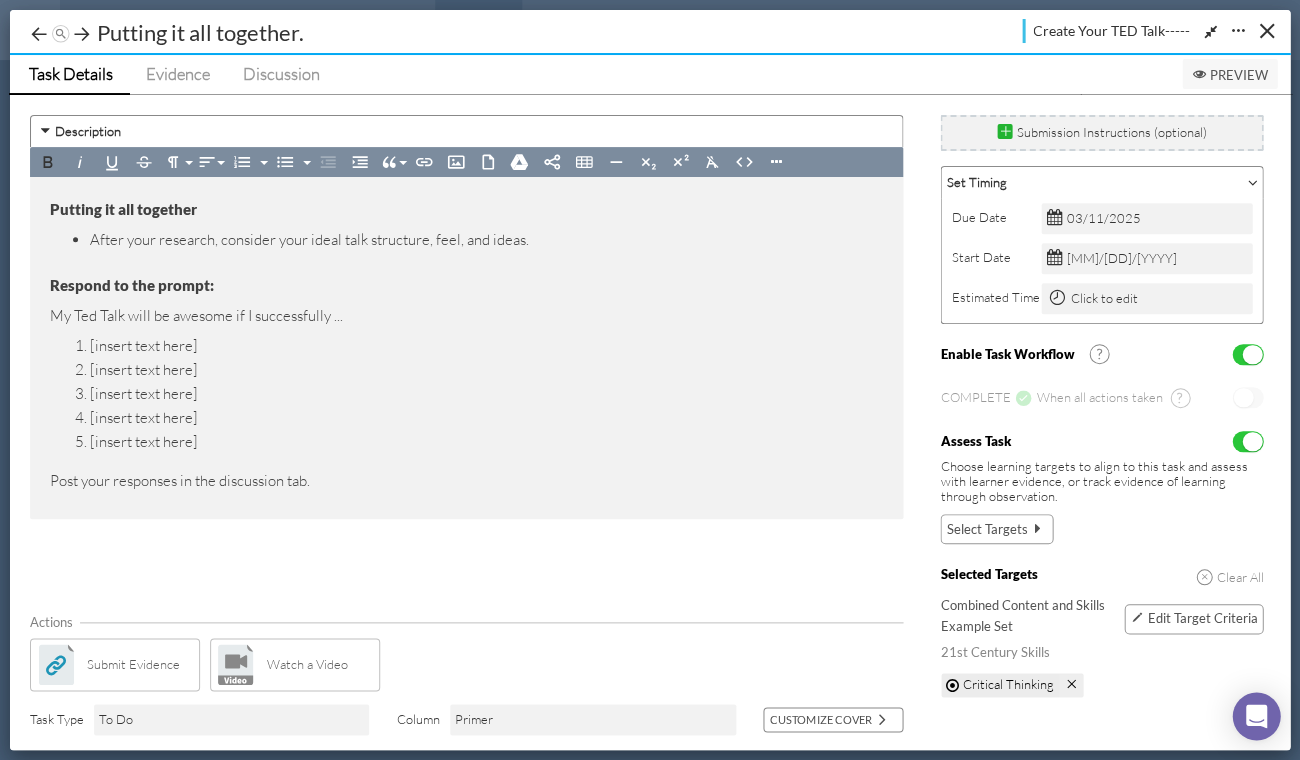 click on "Submit Evidence" at bounding box center [133, 664] 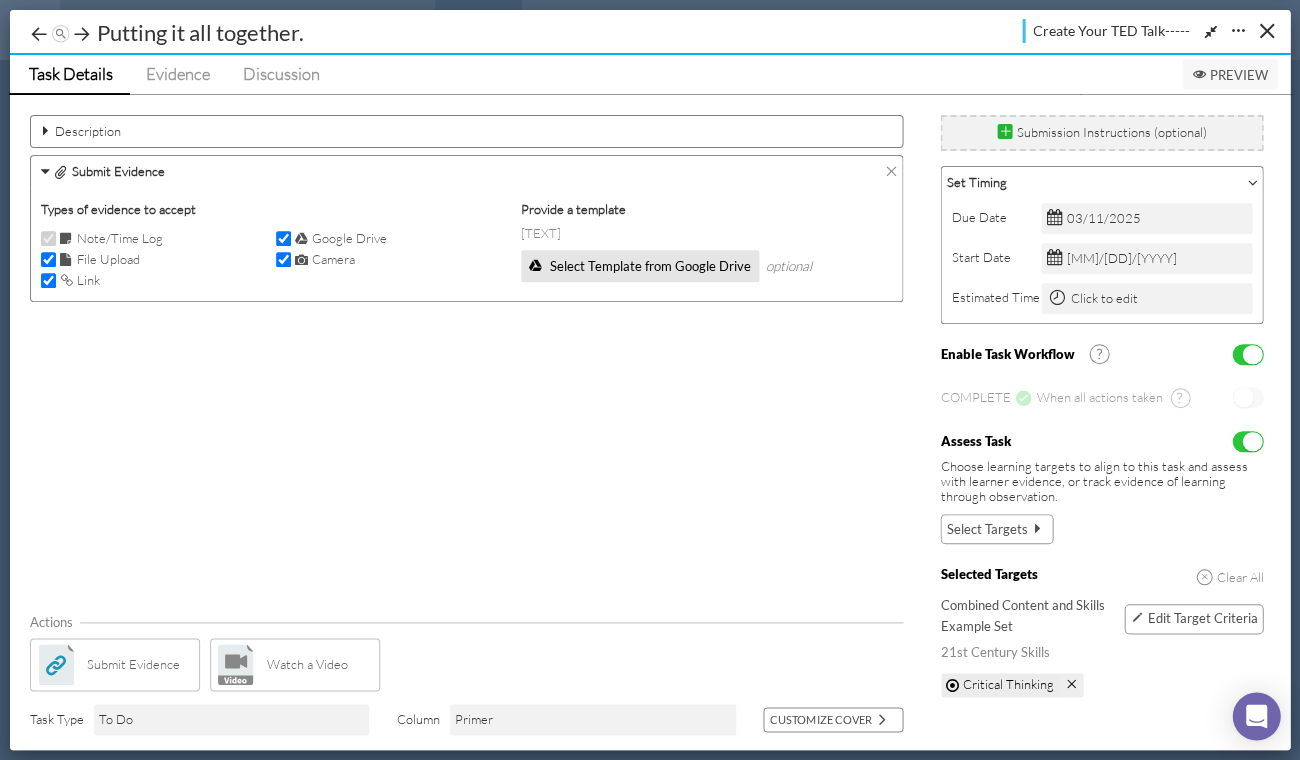 click on "Select Template from Google Drive" at bounding box center (640, 266) 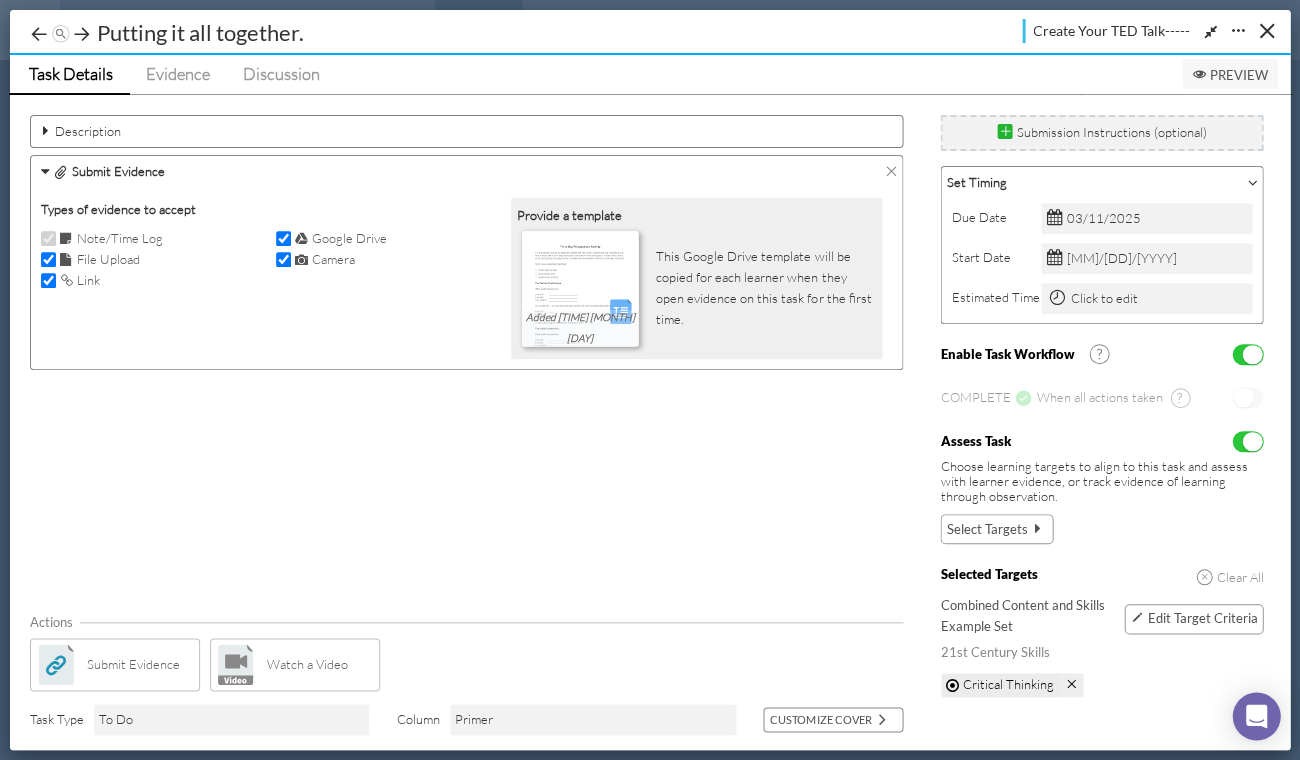 click on "Preview" at bounding box center (1229, 75) 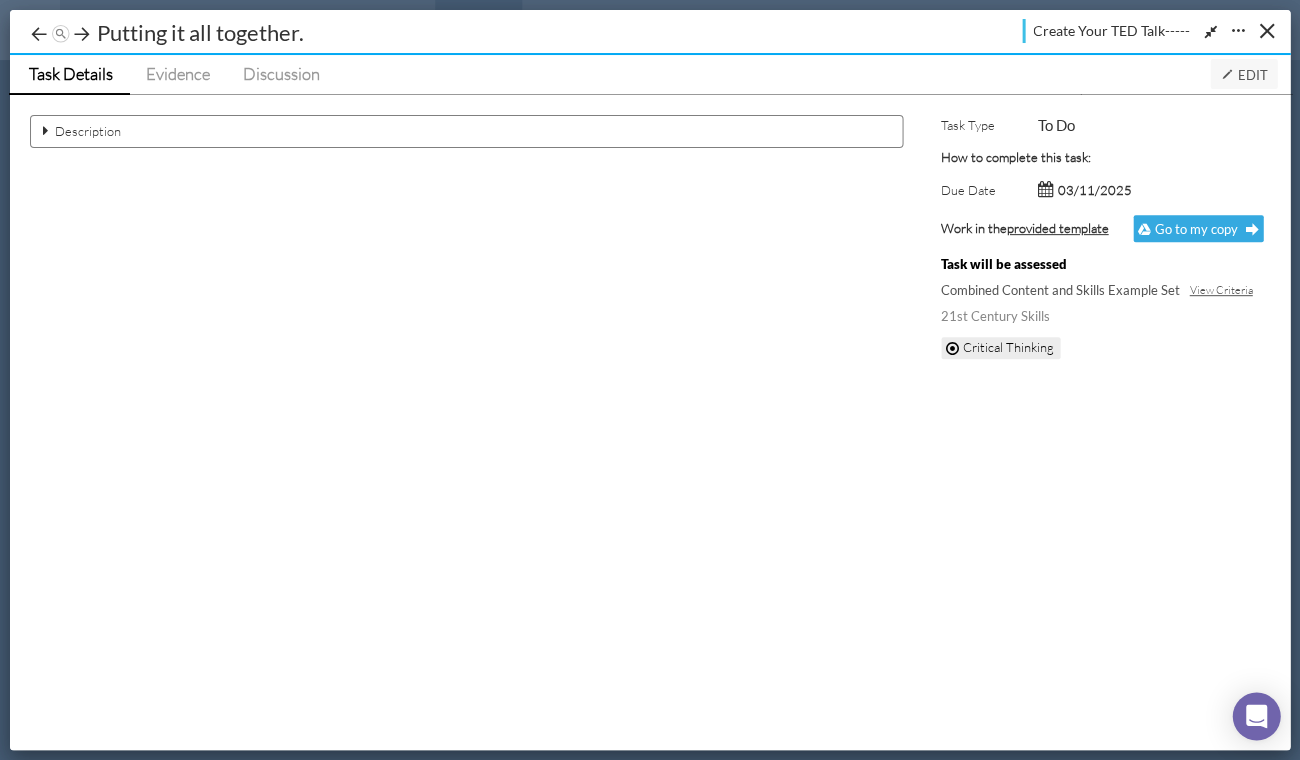 click at bounding box center [45, 130] 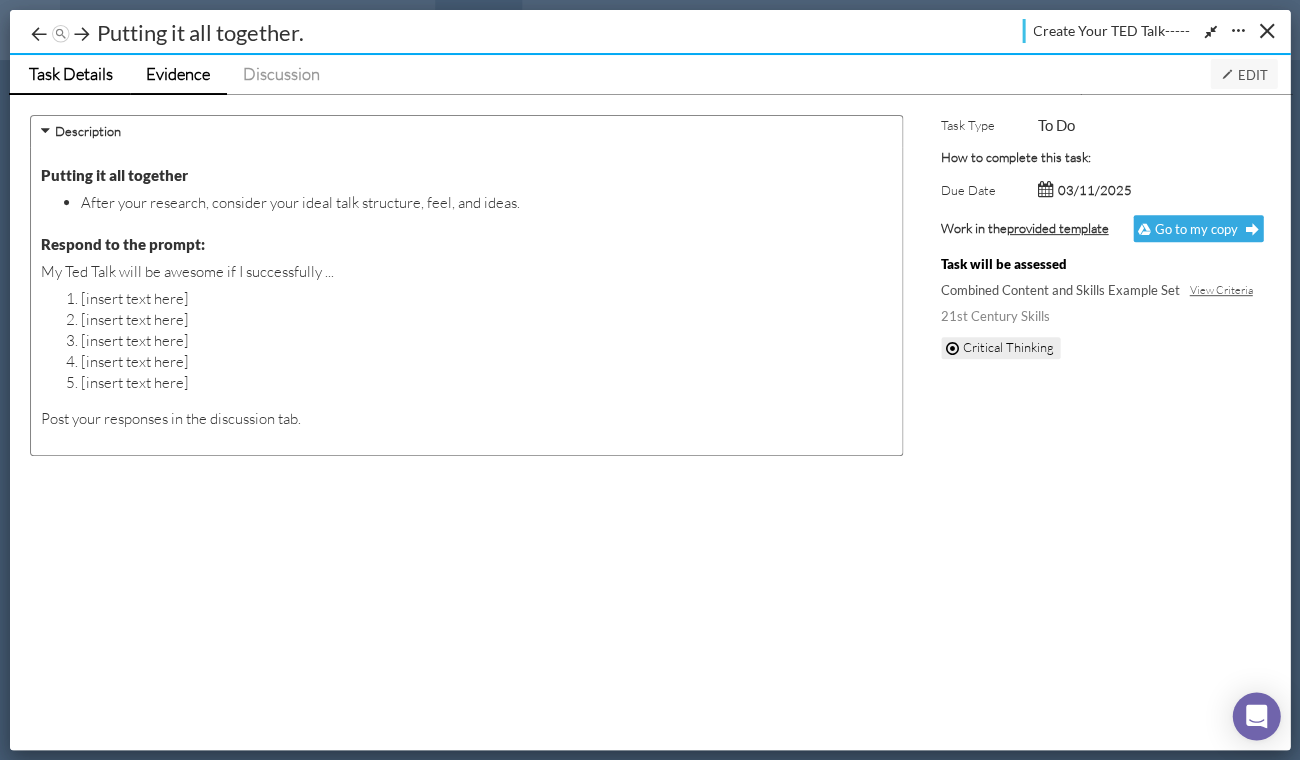 click on "Evidence" at bounding box center [178, 73] 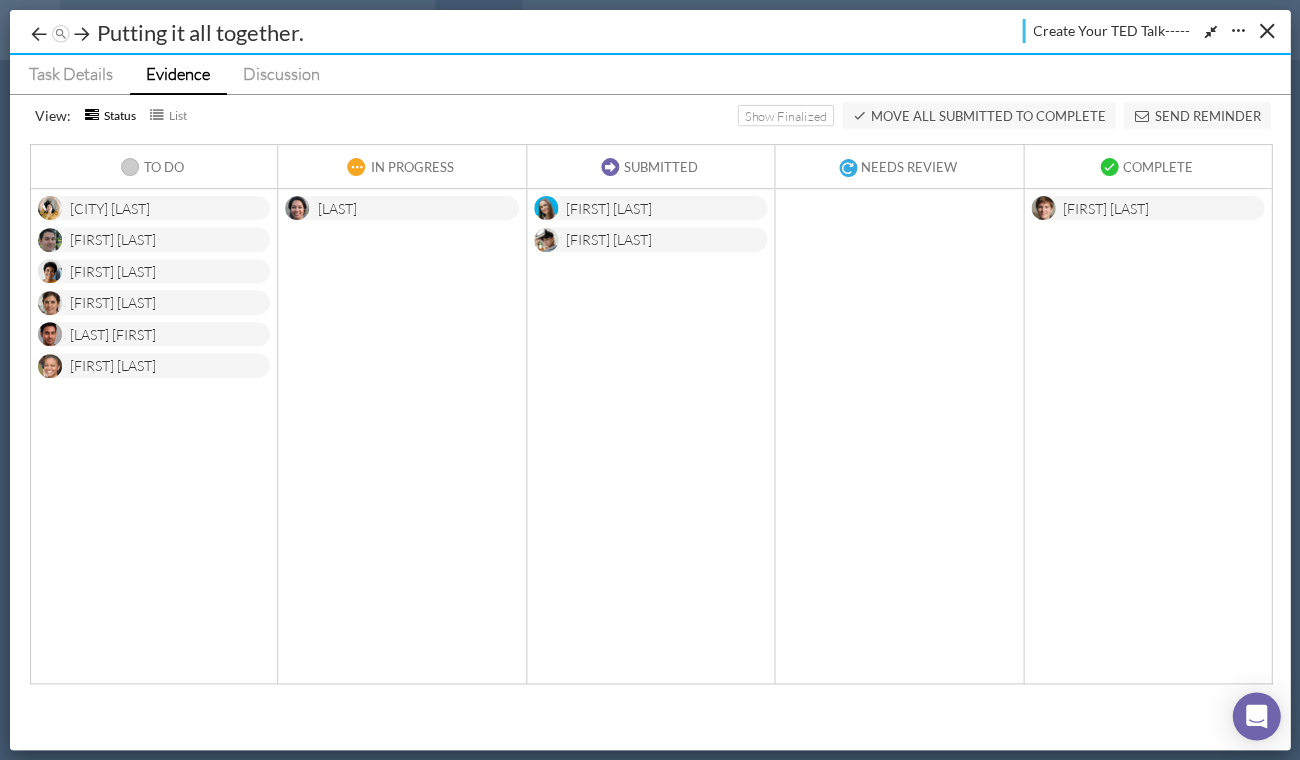 click on "[LAST]" at bounding box center (336, 210) 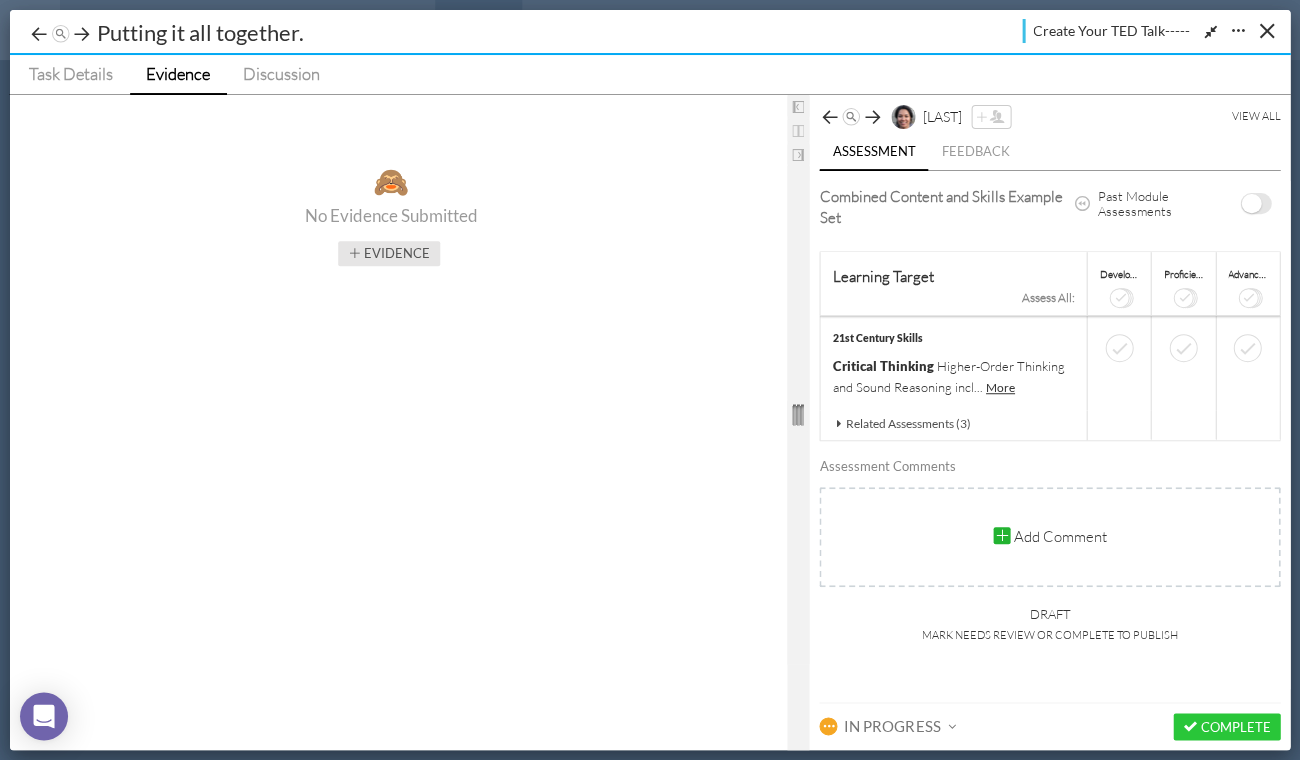 click on "Evidence" at bounding box center [389, 253] 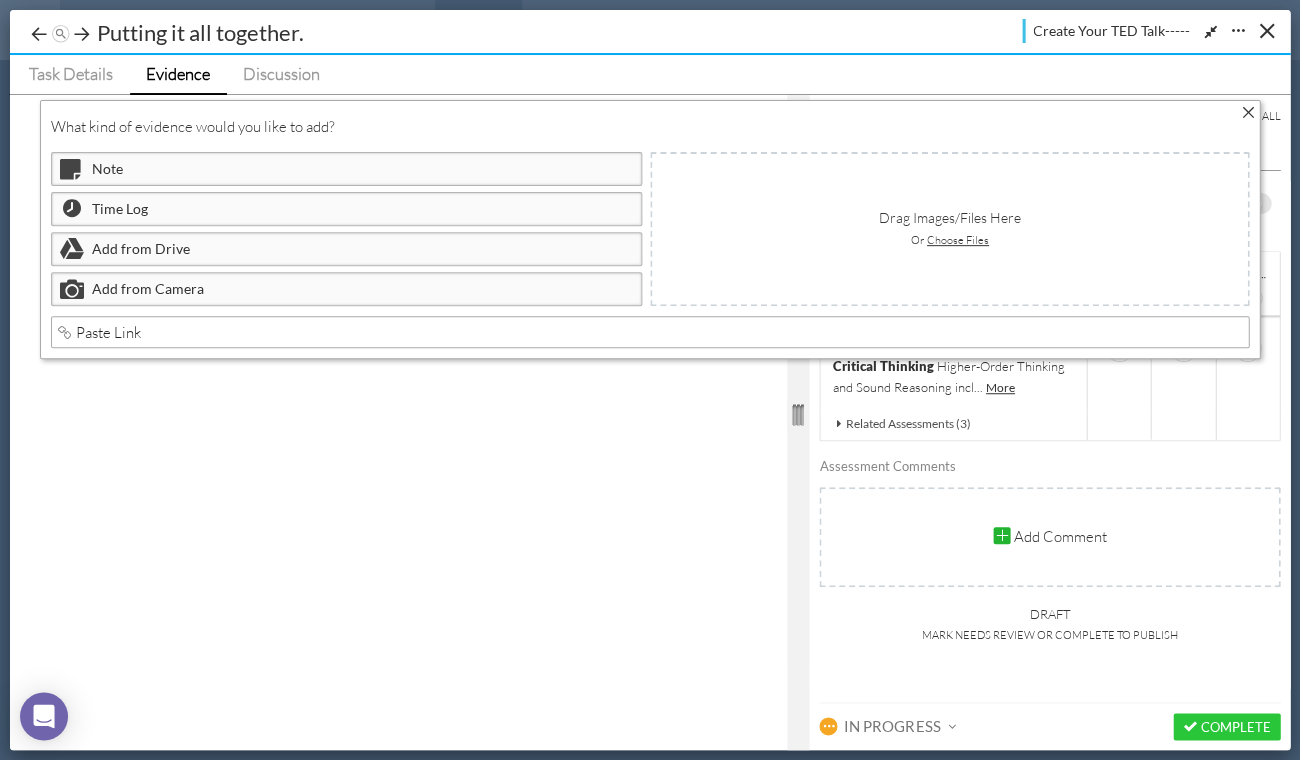 click at bounding box center [1247, 112] 